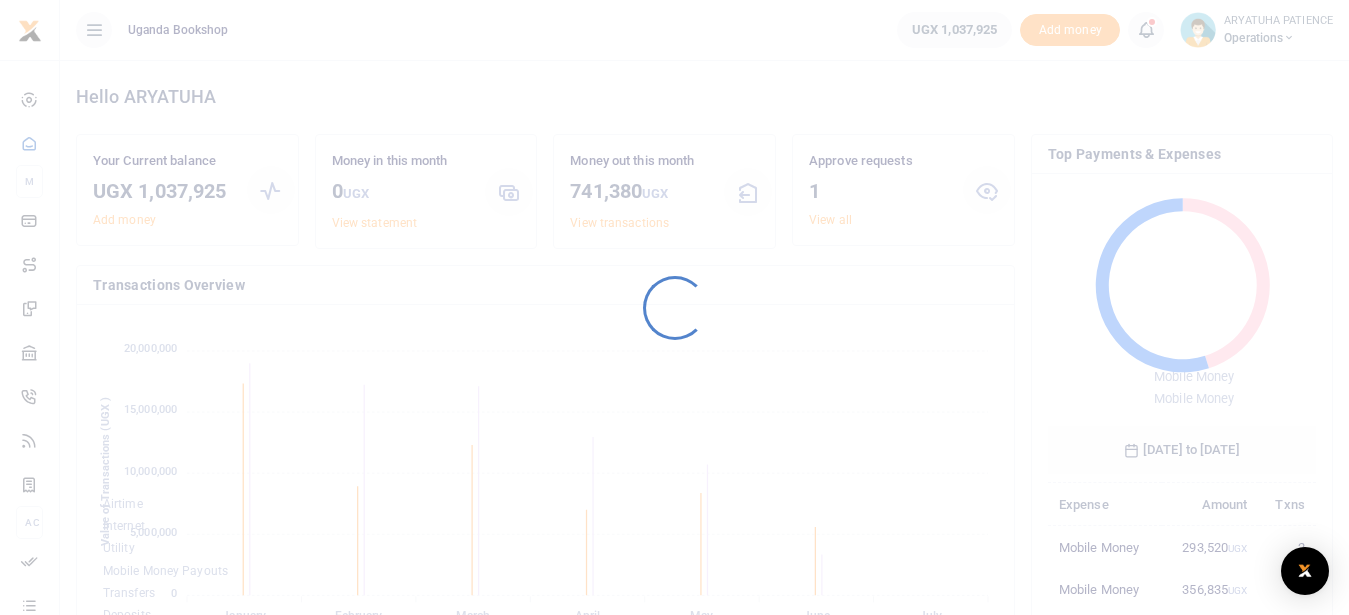 scroll, scrollTop: 0, scrollLeft: 0, axis: both 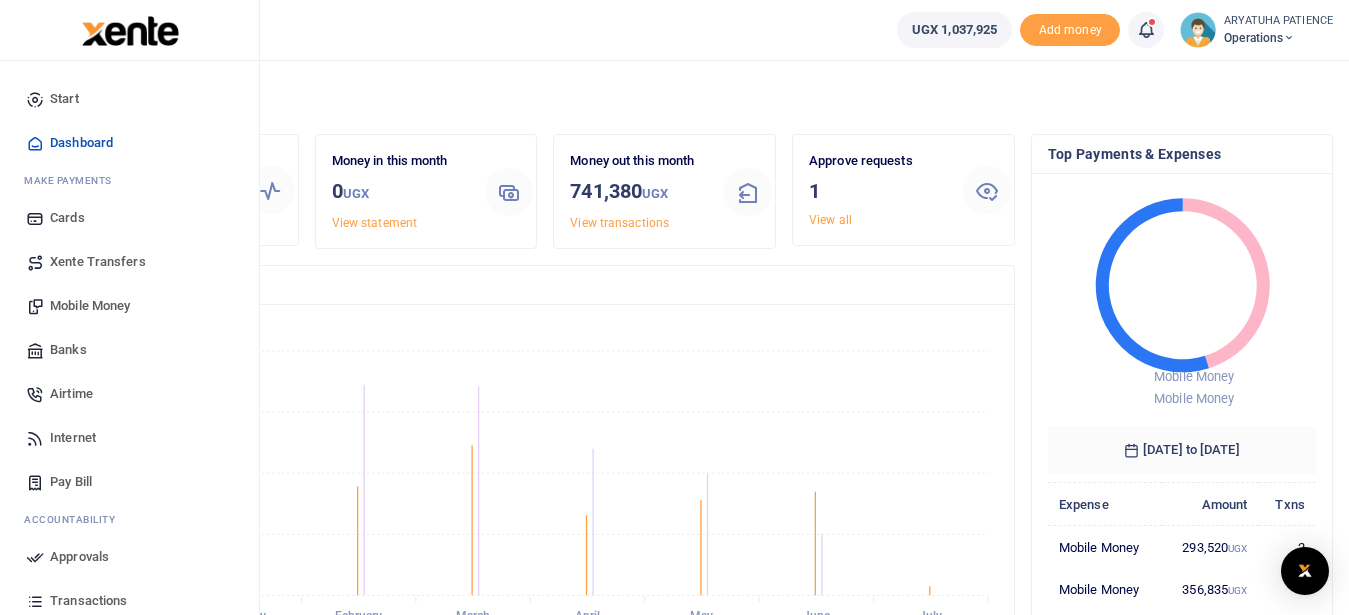 click on "Mobile Money" at bounding box center [90, 306] 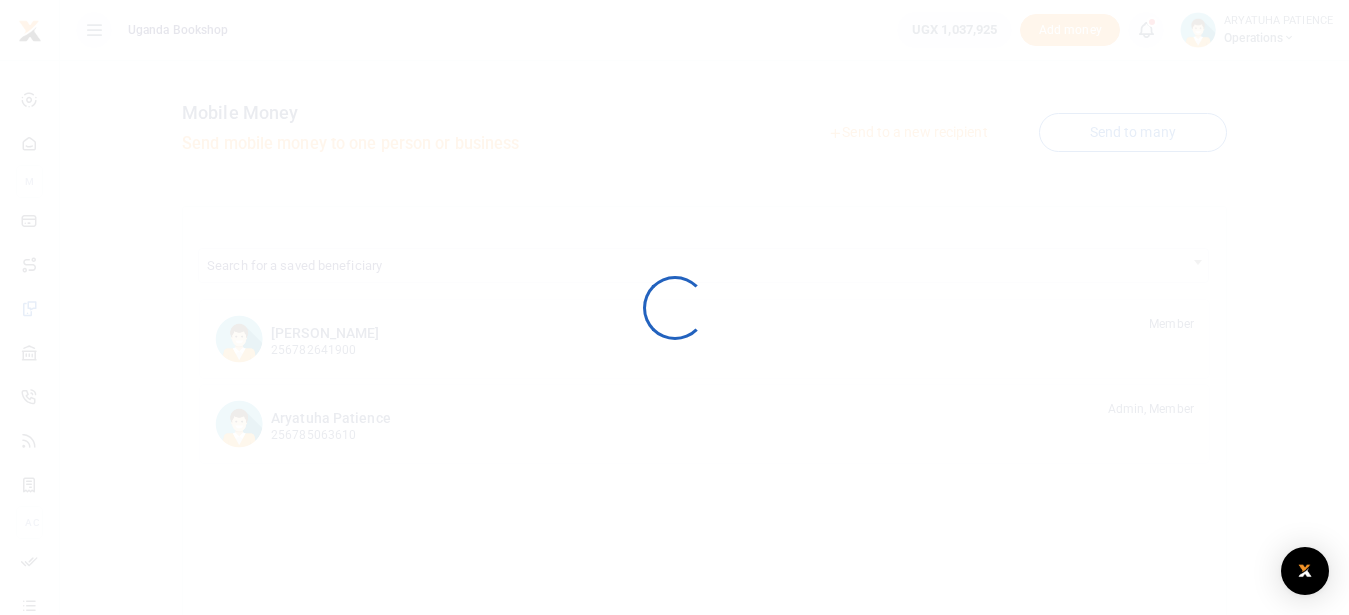 scroll, scrollTop: 0, scrollLeft: 0, axis: both 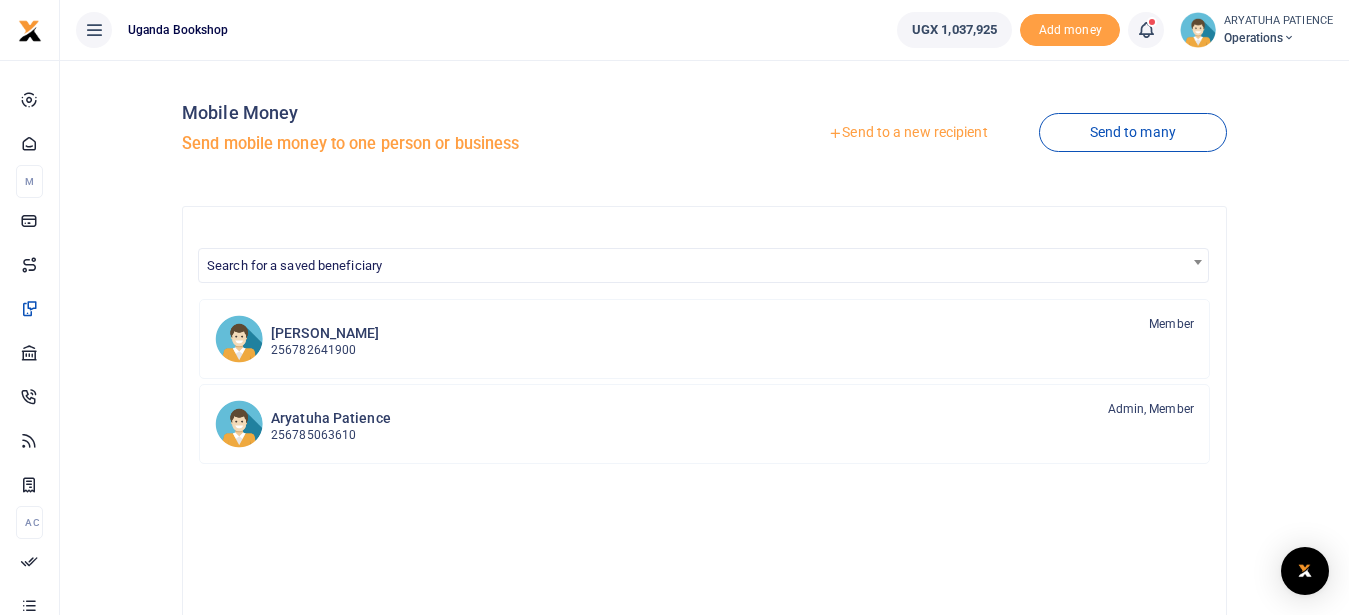 click on "Send to a new recipient" at bounding box center [907, 133] 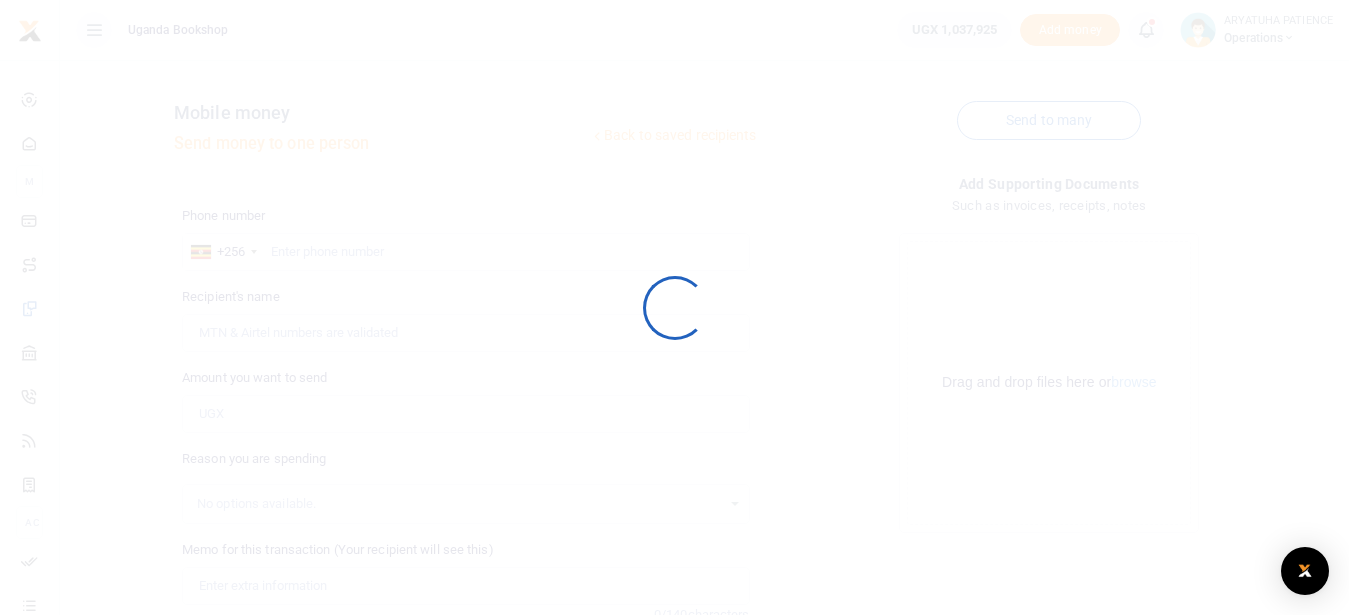 scroll, scrollTop: 0, scrollLeft: 0, axis: both 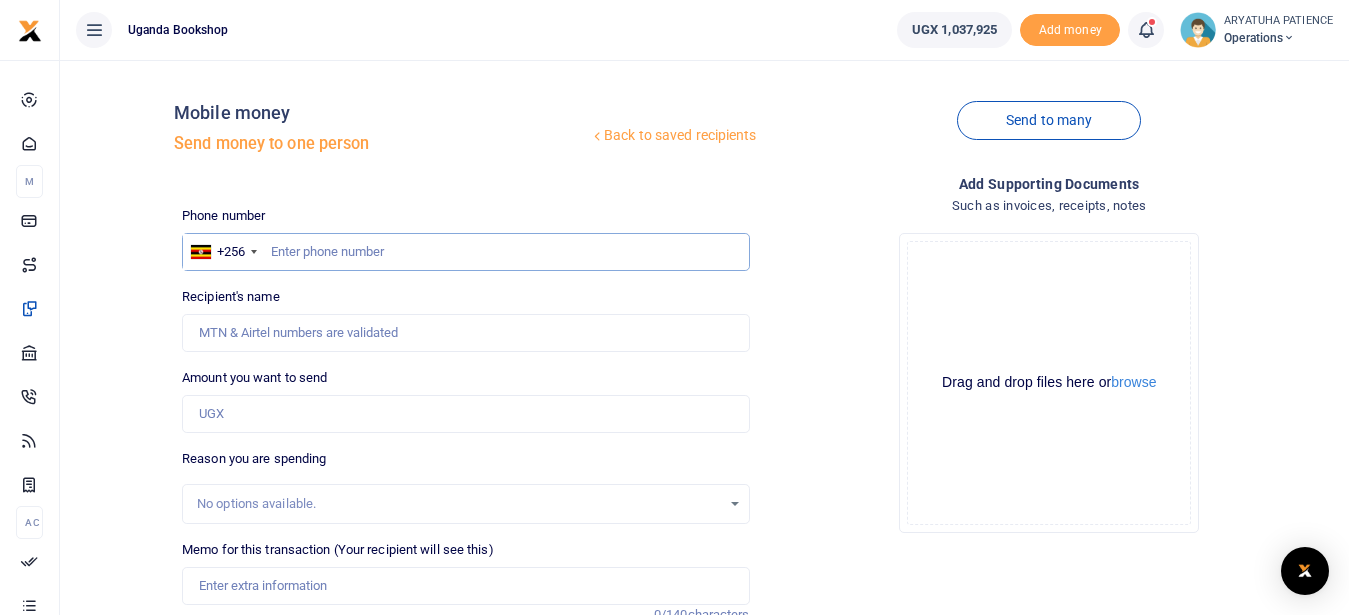 click at bounding box center (465, 252) 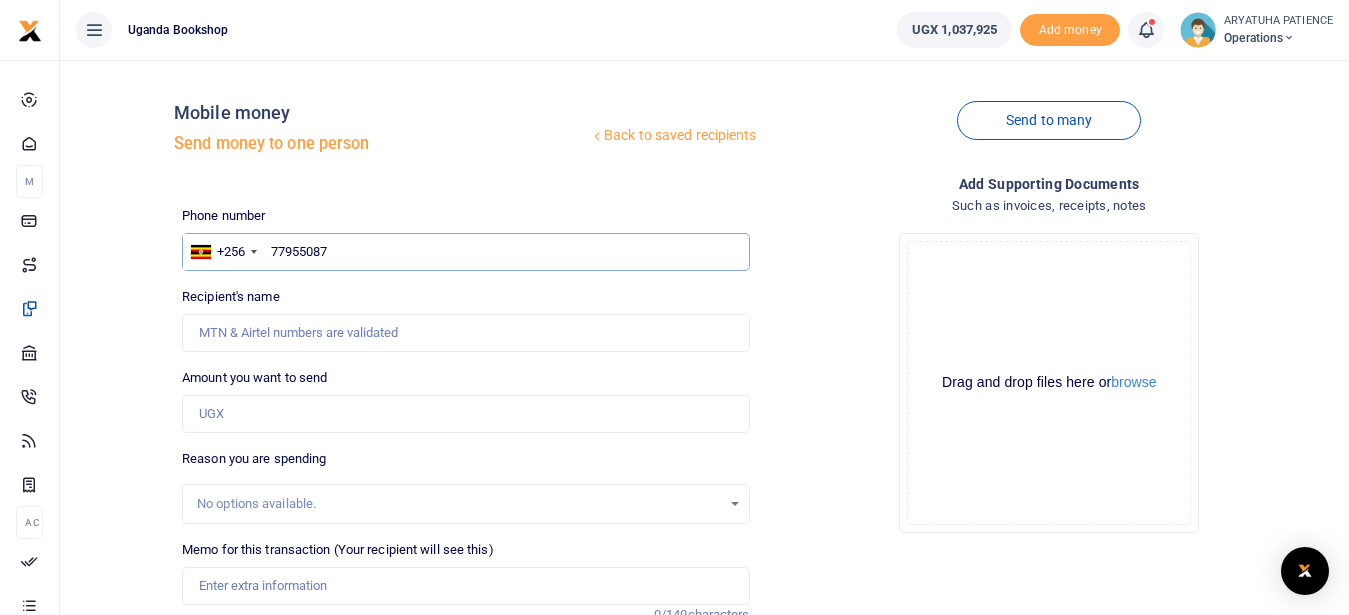 type on "779550877" 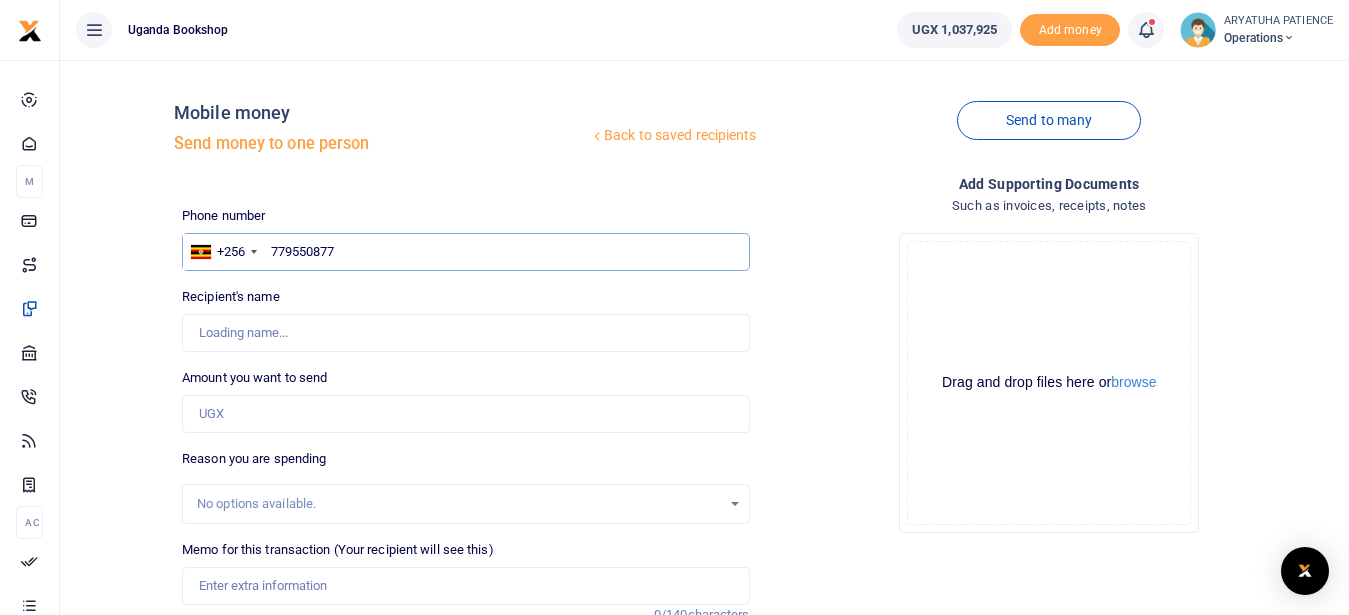 type on "Ruth Karibwije" 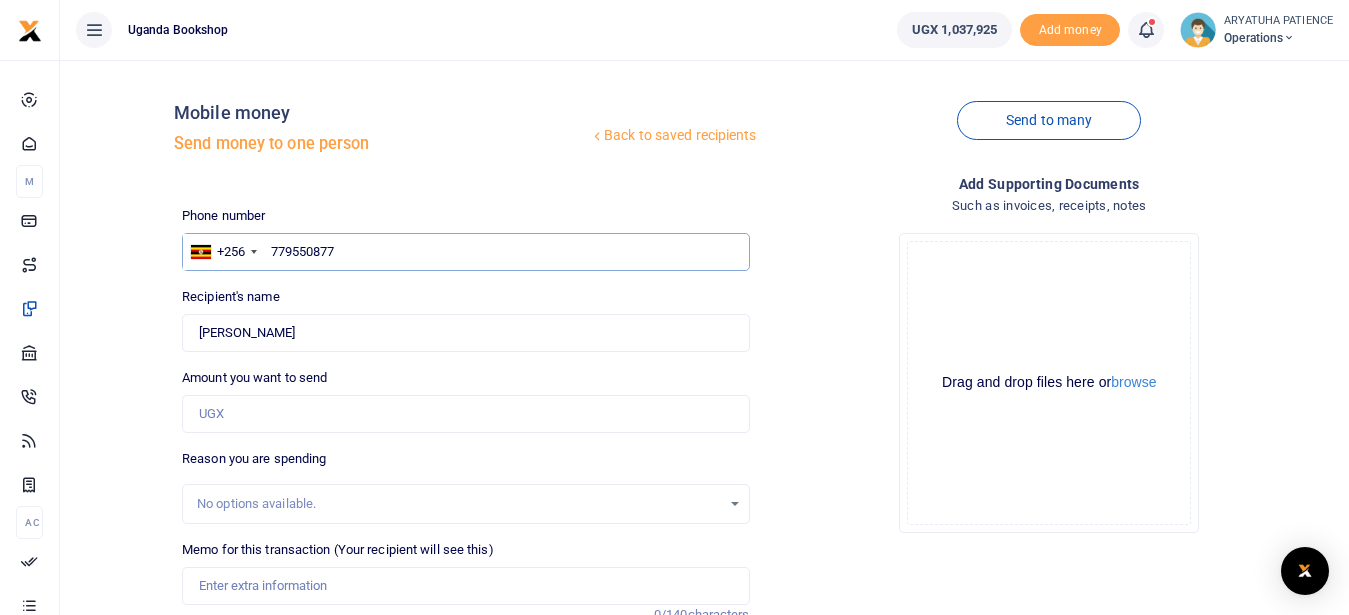 type on "779550877" 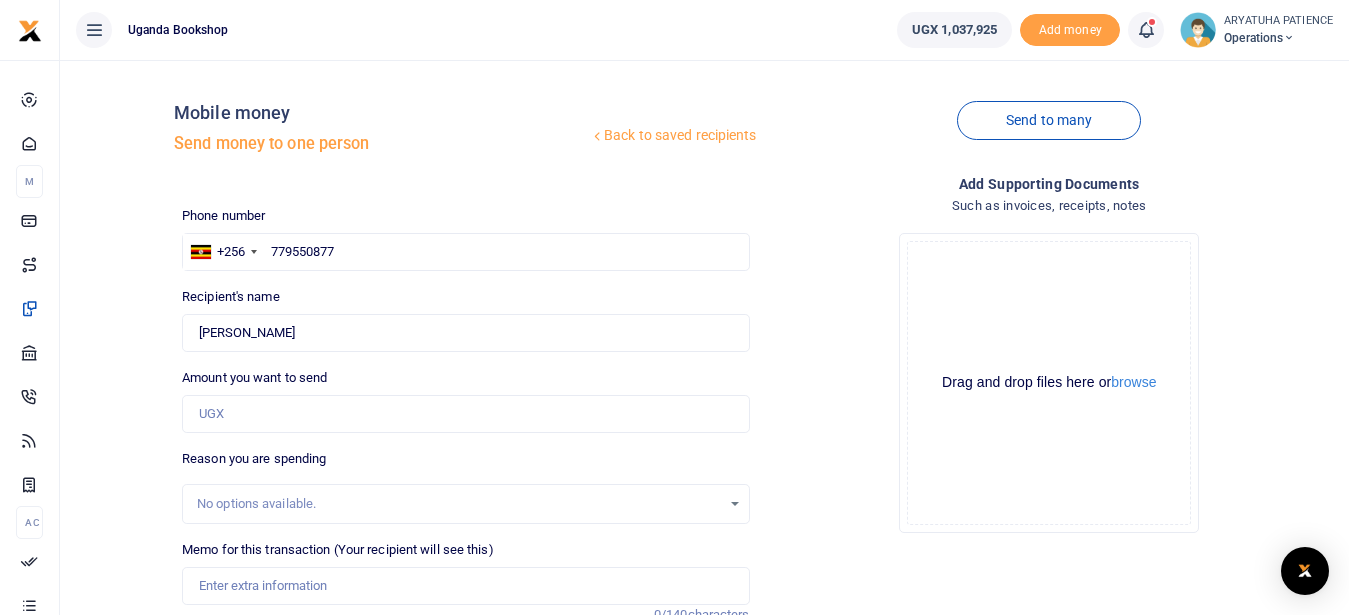 click on "Phone number
+256 Uganda +256 779550877
Phone is required.
Recipient's name
Found
Name is required.
Amount you want to send
Amount is required.
0/140 UGX0 UGX0" at bounding box center [465, 502] 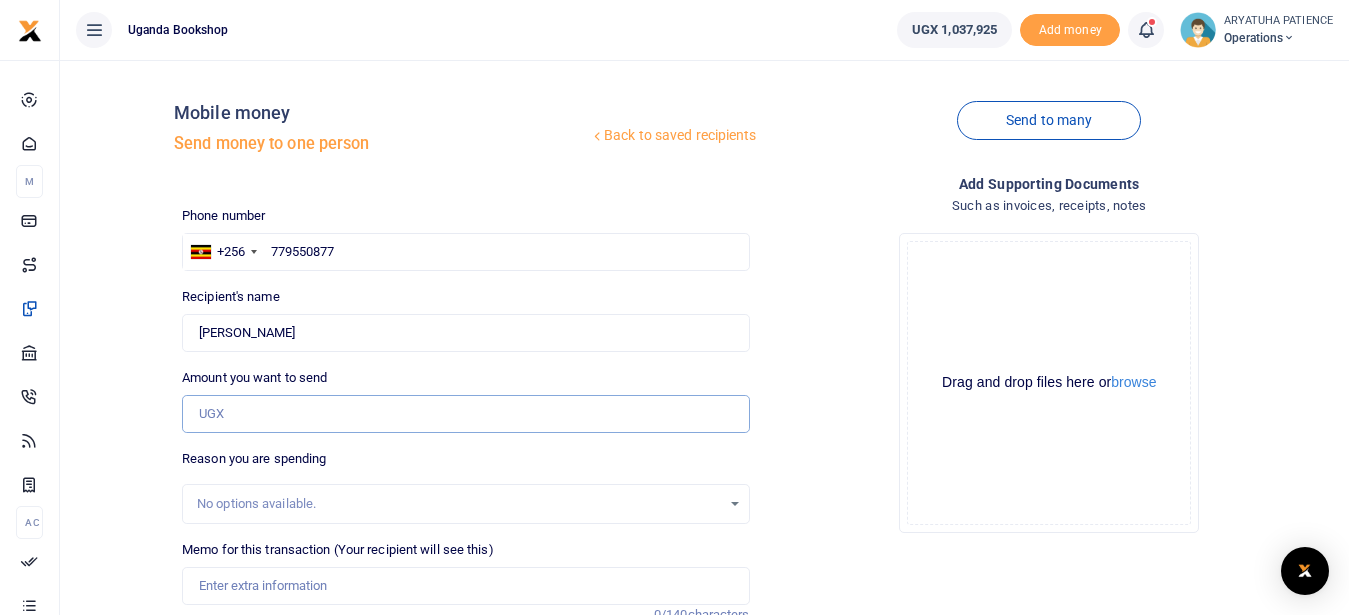 click on "Amount you want to send" at bounding box center [465, 414] 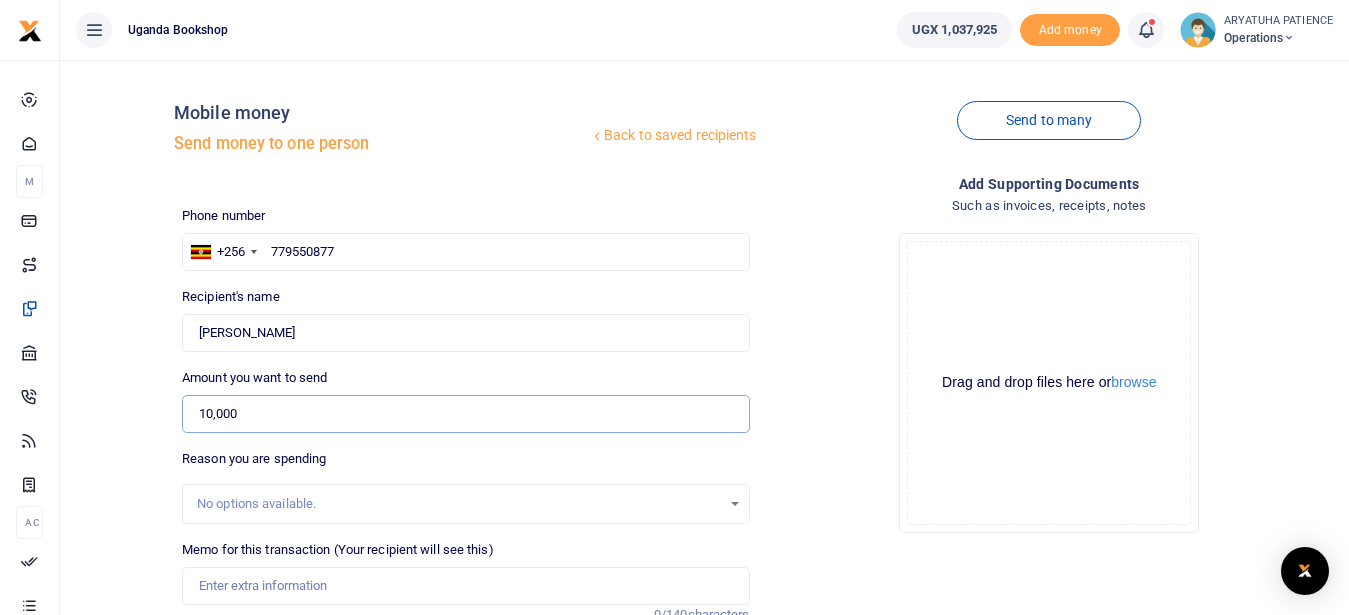 scroll, scrollTop: 199, scrollLeft: 0, axis: vertical 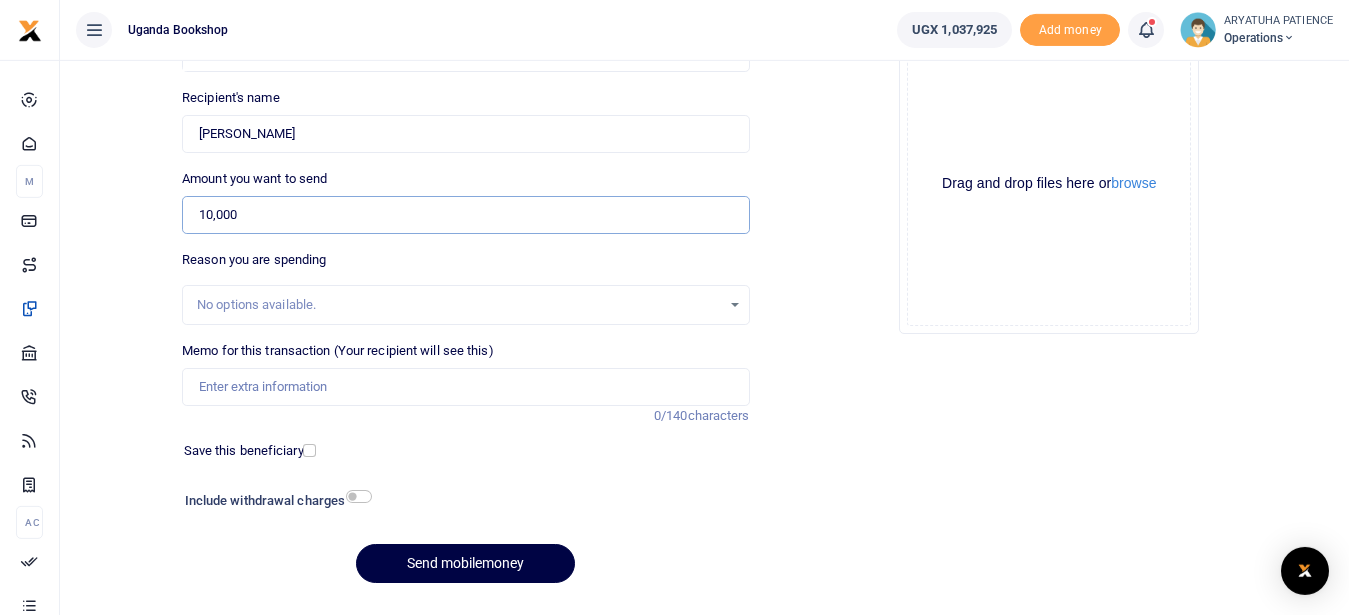 type on "10,000" 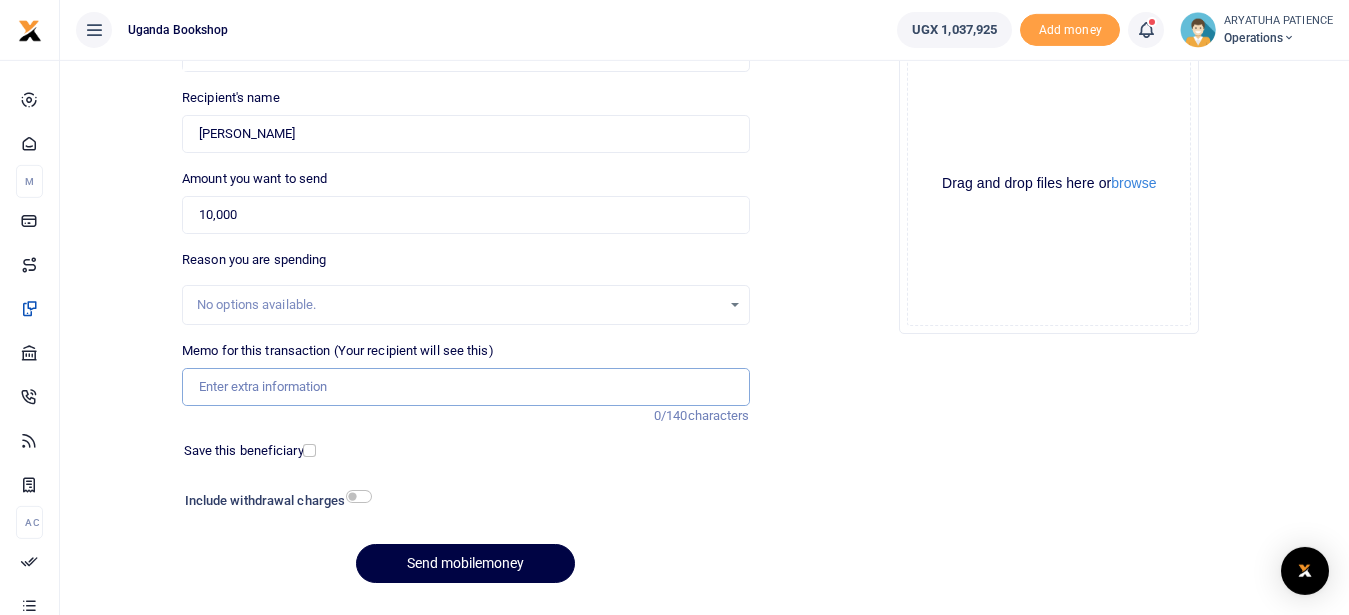 click on "Memo for this transaction (Your recipient will see this)" at bounding box center (465, 387) 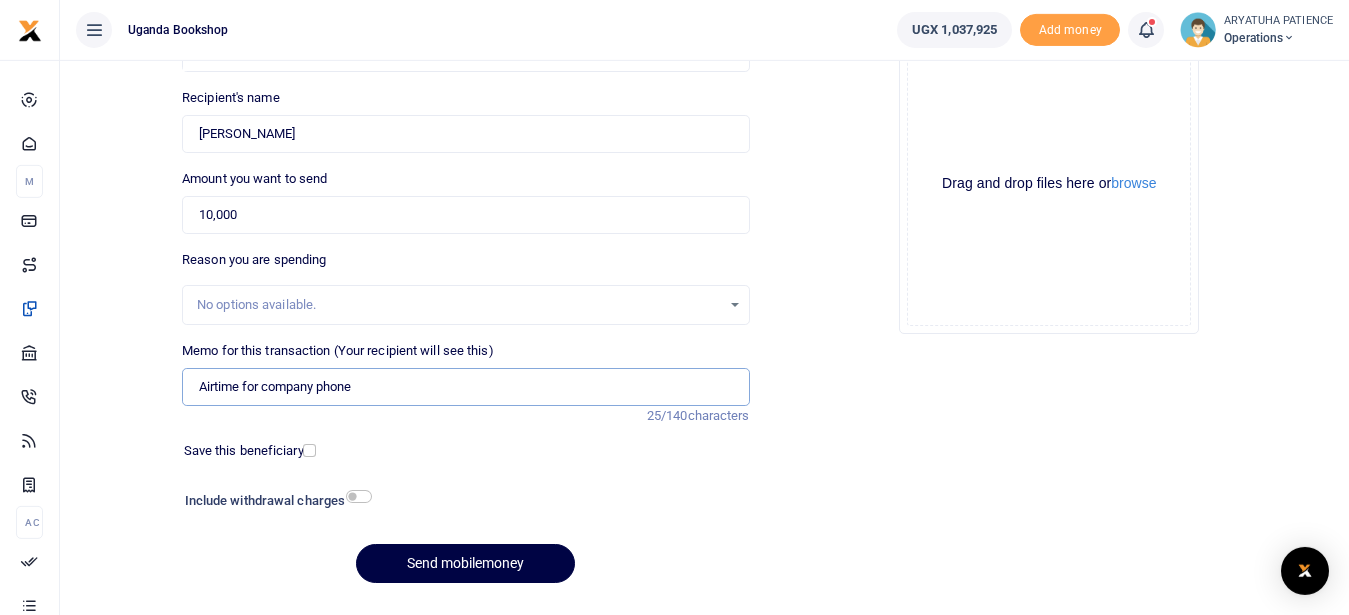 click on "Airtime for company phone" at bounding box center [465, 387] 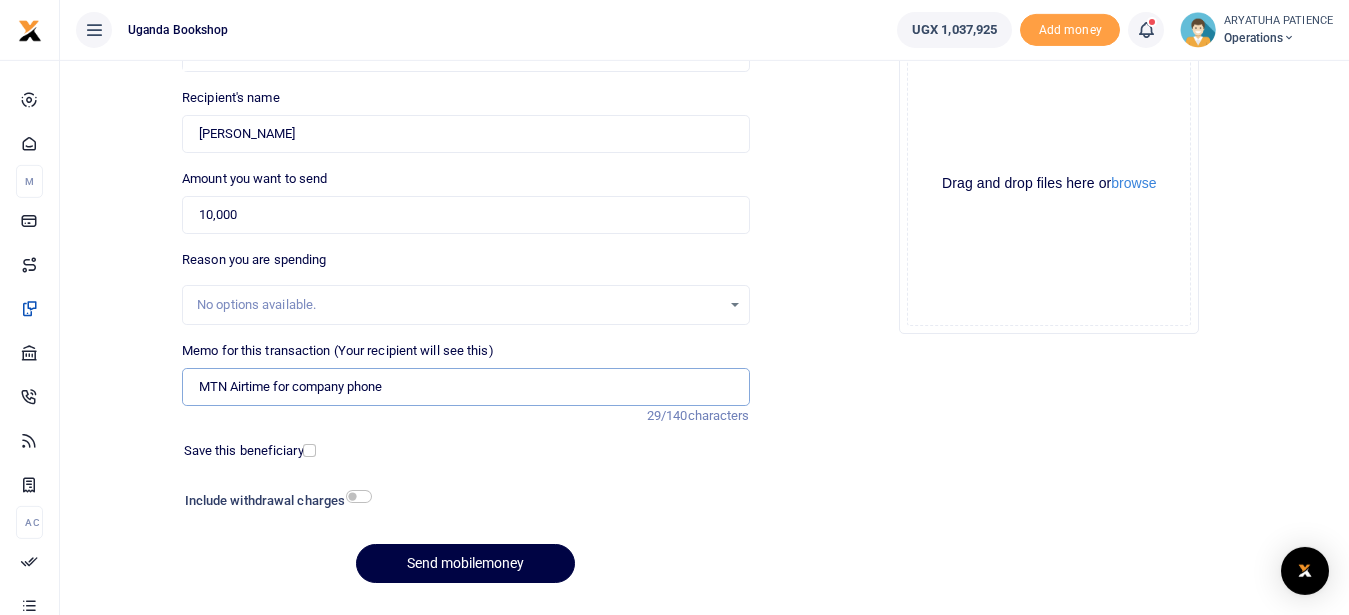 type on "MTN Airtime for company phone" 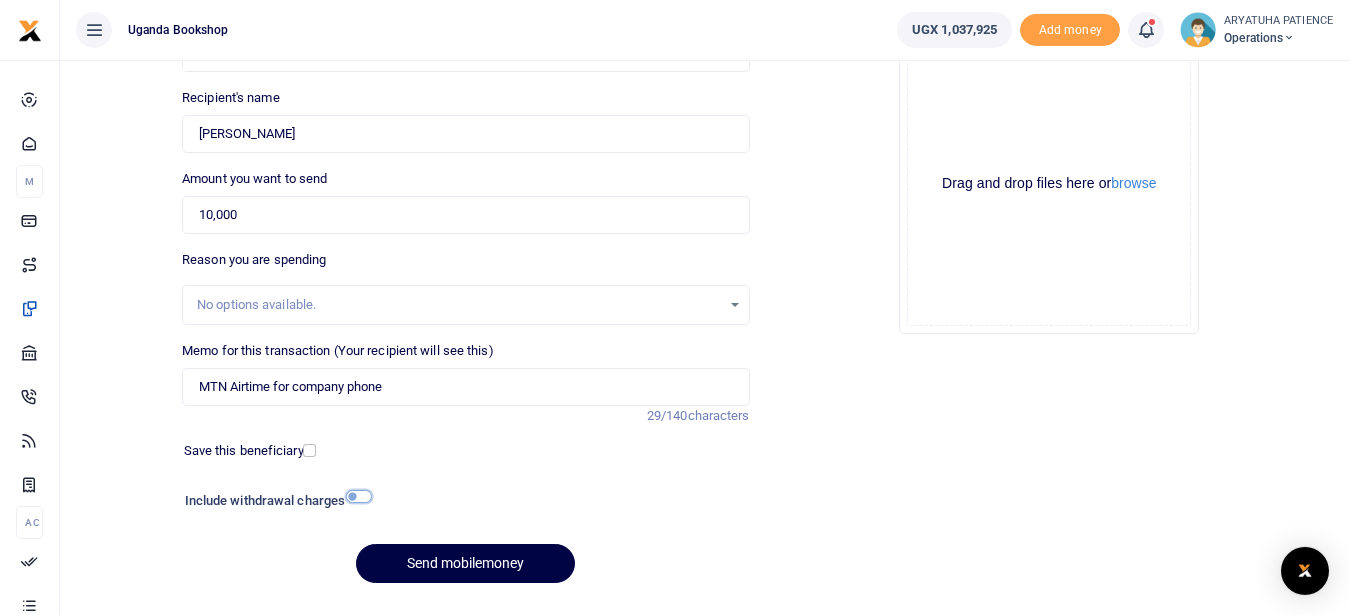 click at bounding box center [359, 496] 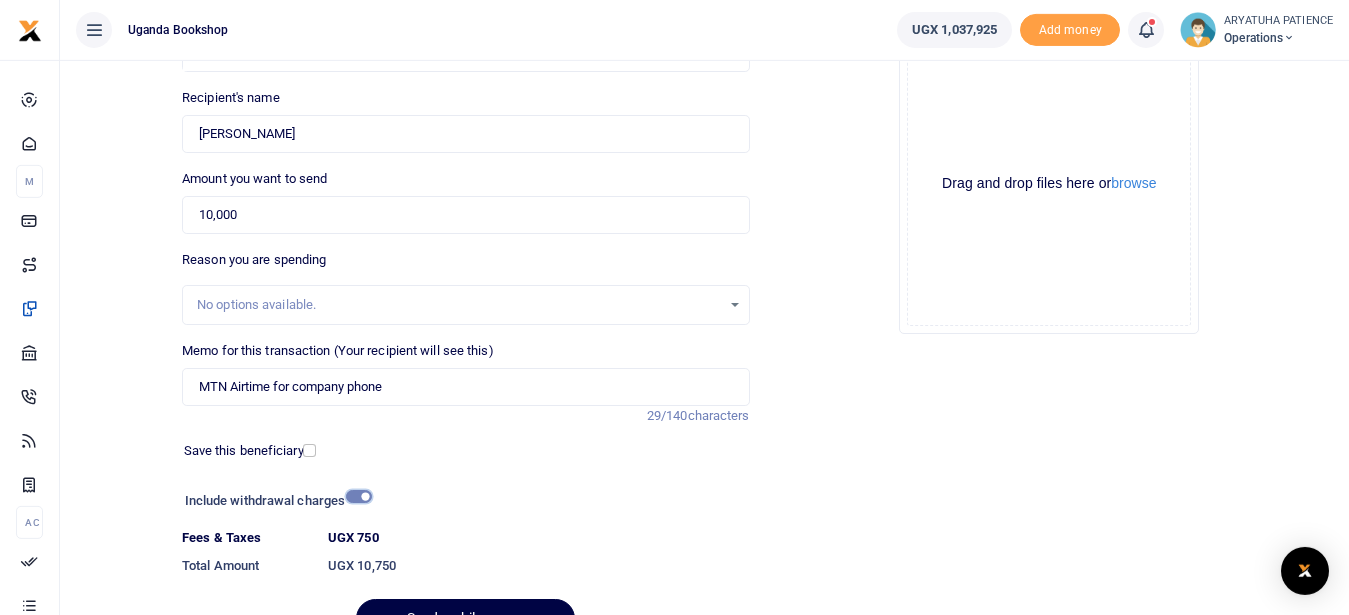 click at bounding box center [359, 496] 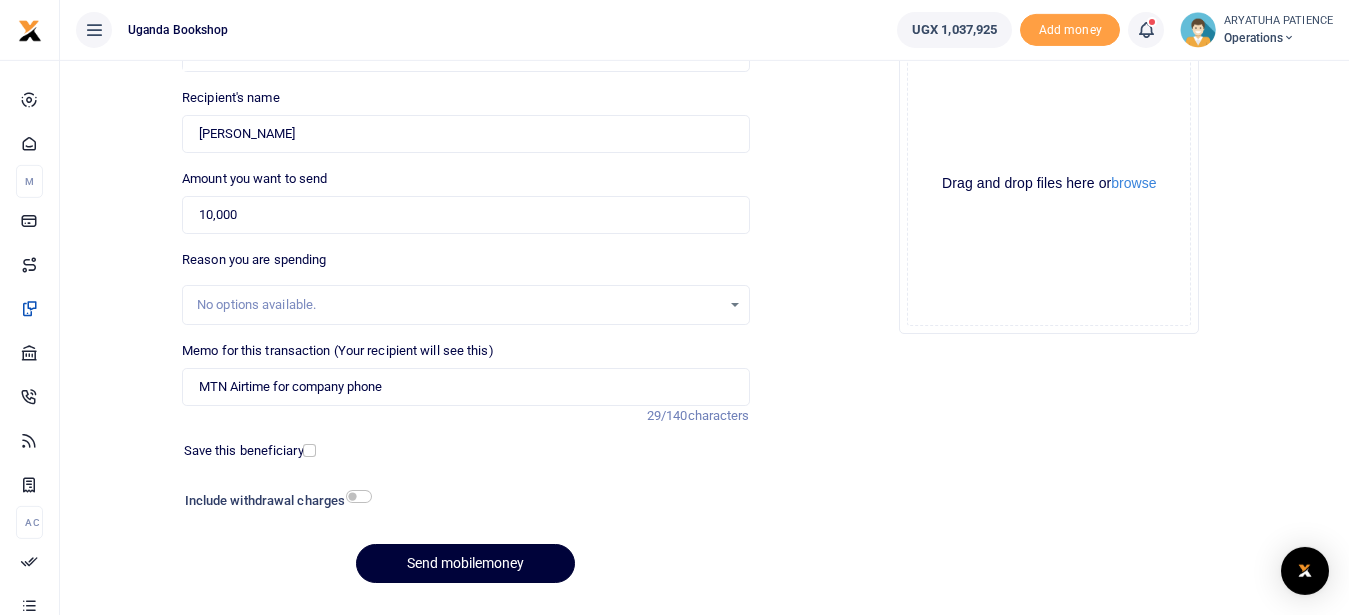 click on "Send mobilemoney" at bounding box center [465, 563] 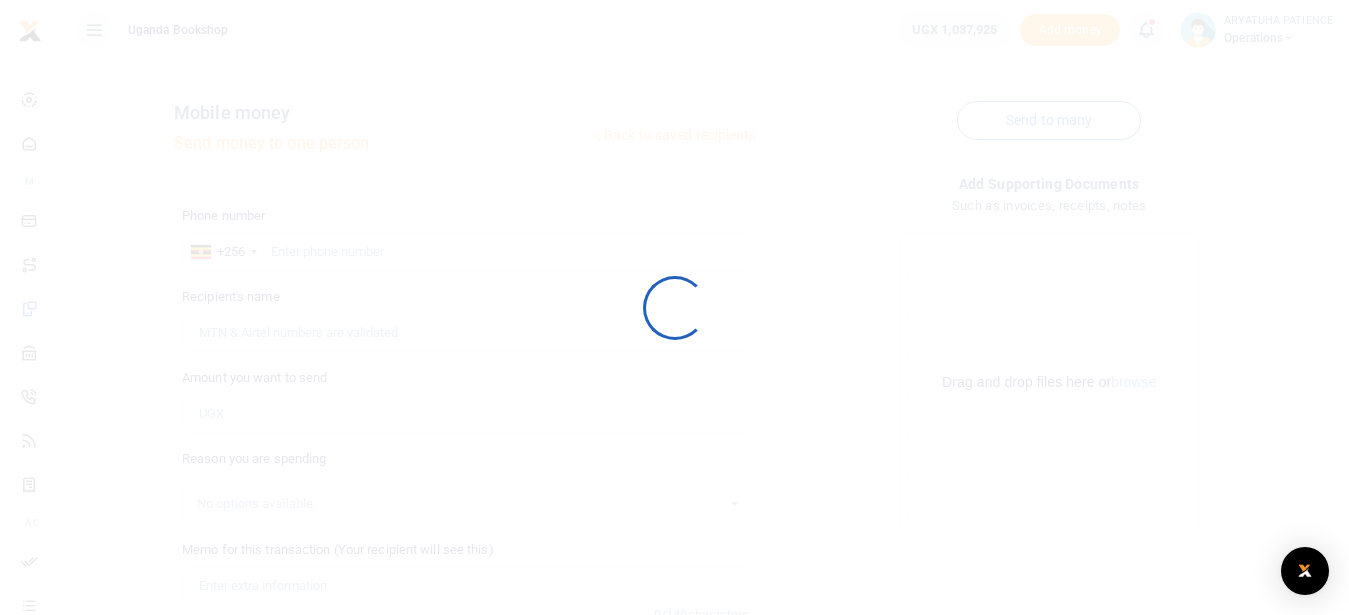 scroll, scrollTop: 0, scrollLeft: 0, axis: both 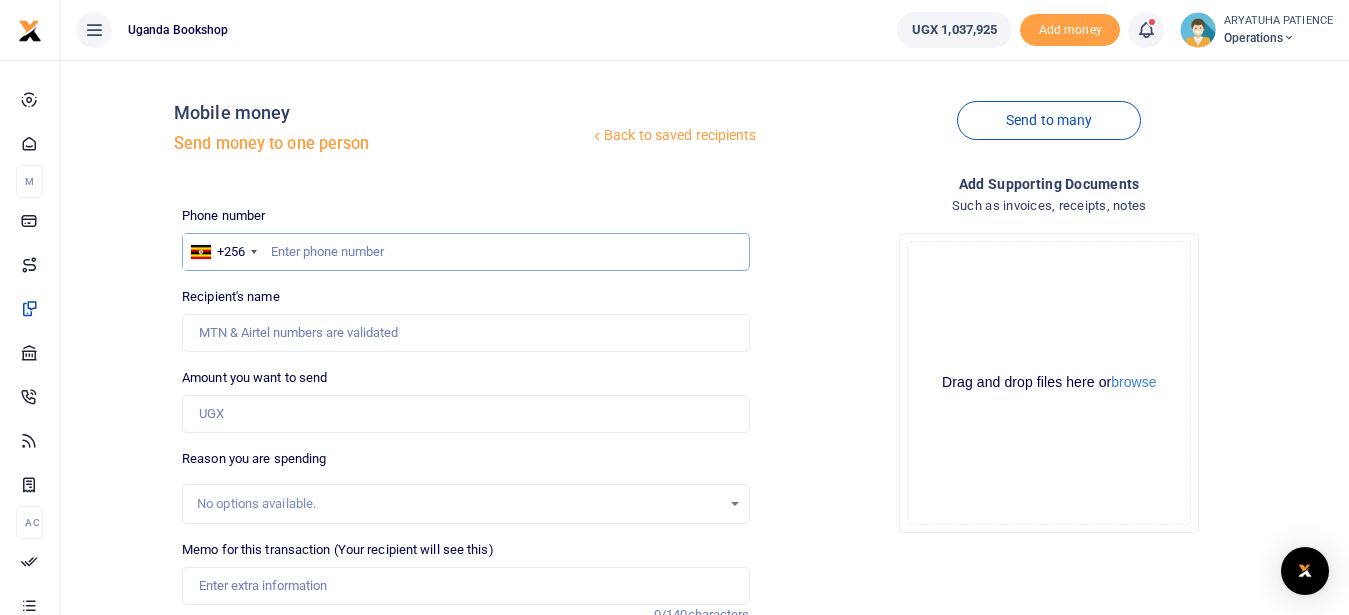 click at bounding box center (465, 252) 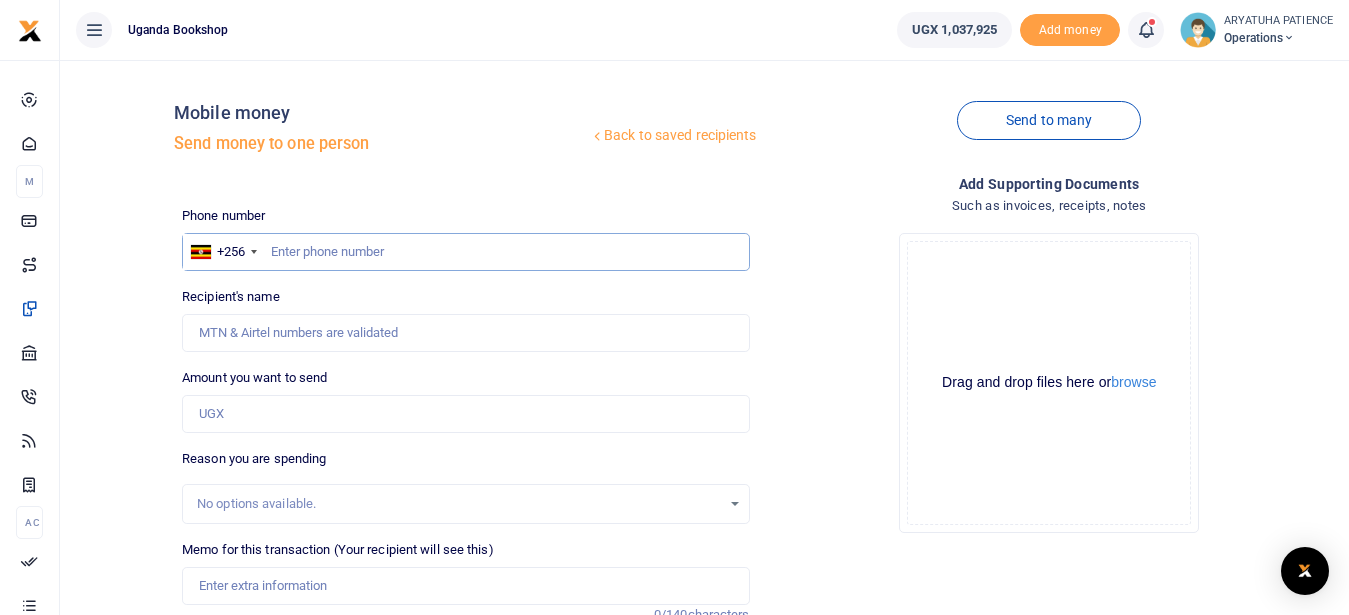 click at bounding box center (465, 252) 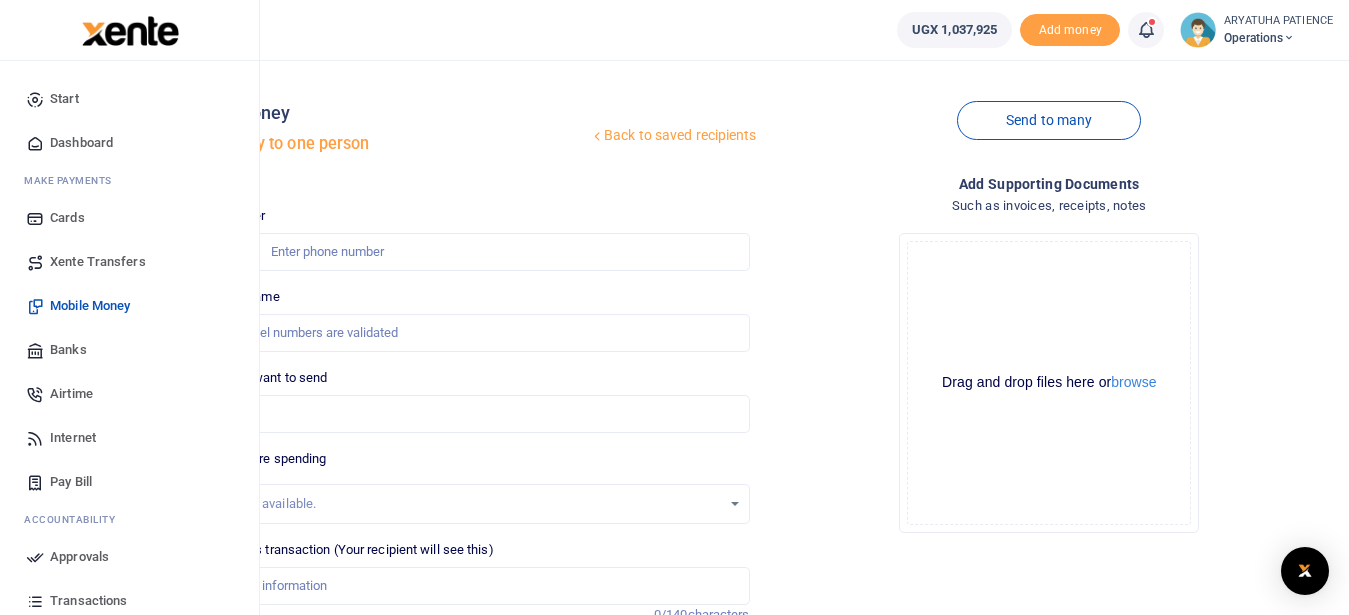 click at bounding box center [35, 143] 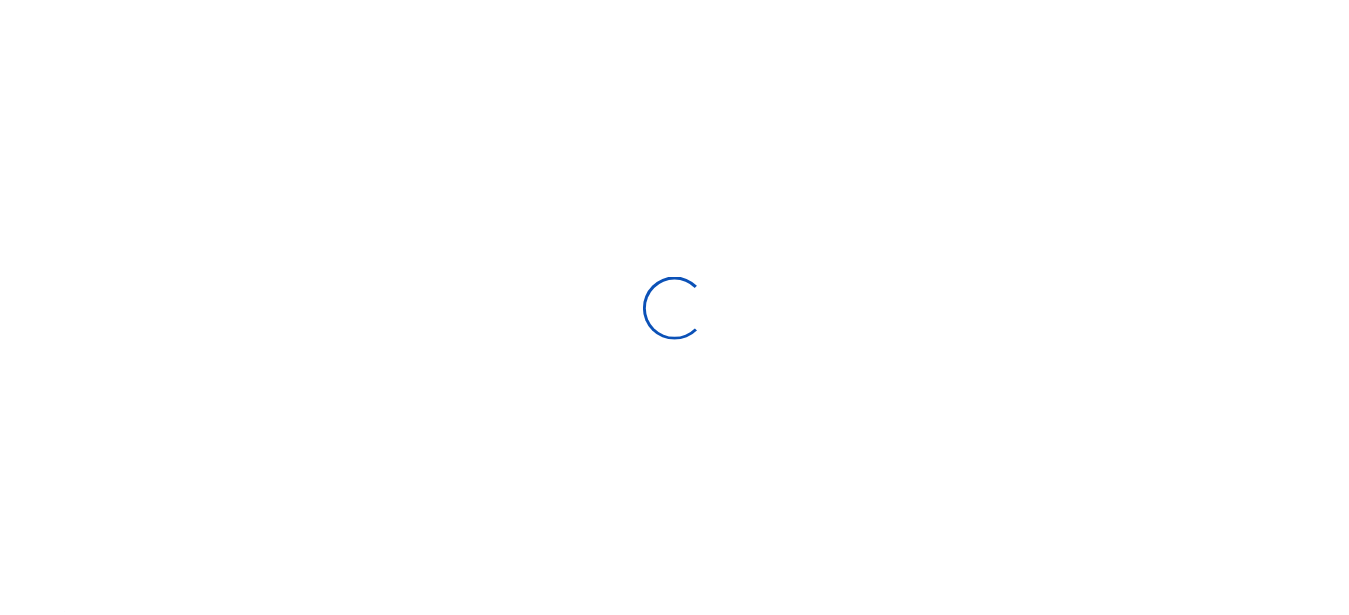 scroll, scrollTop: 0, scrollLeft: 0, axis: both 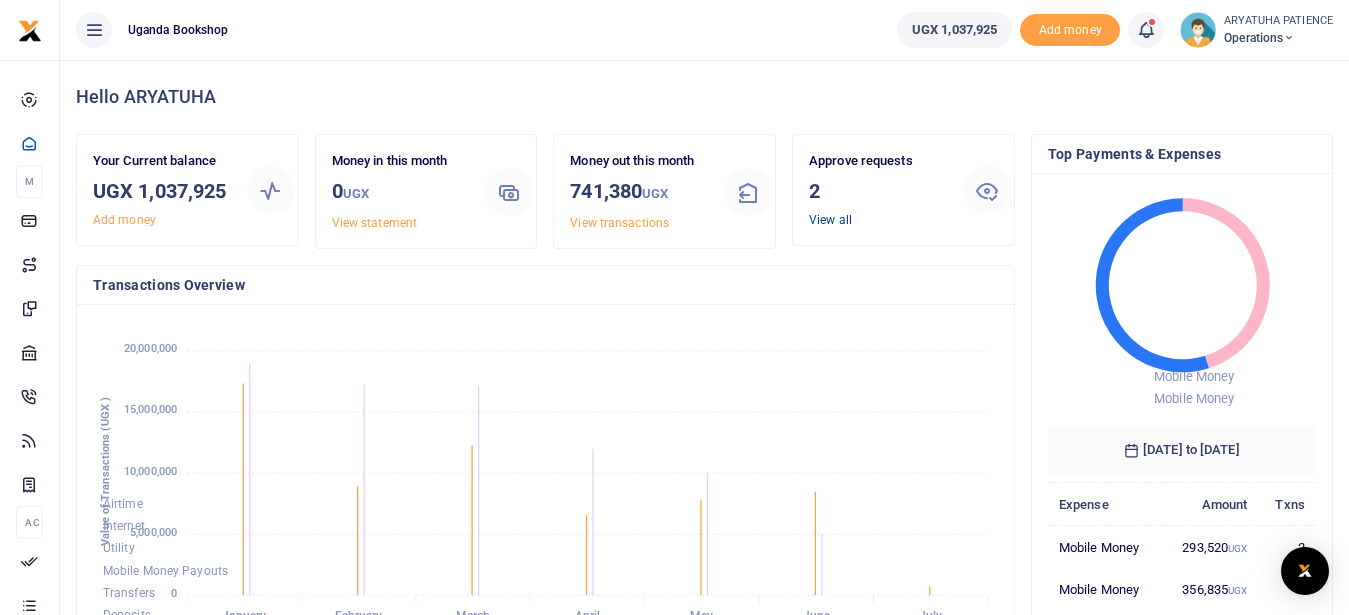 click on "View all" at bounding box center [830, 220] 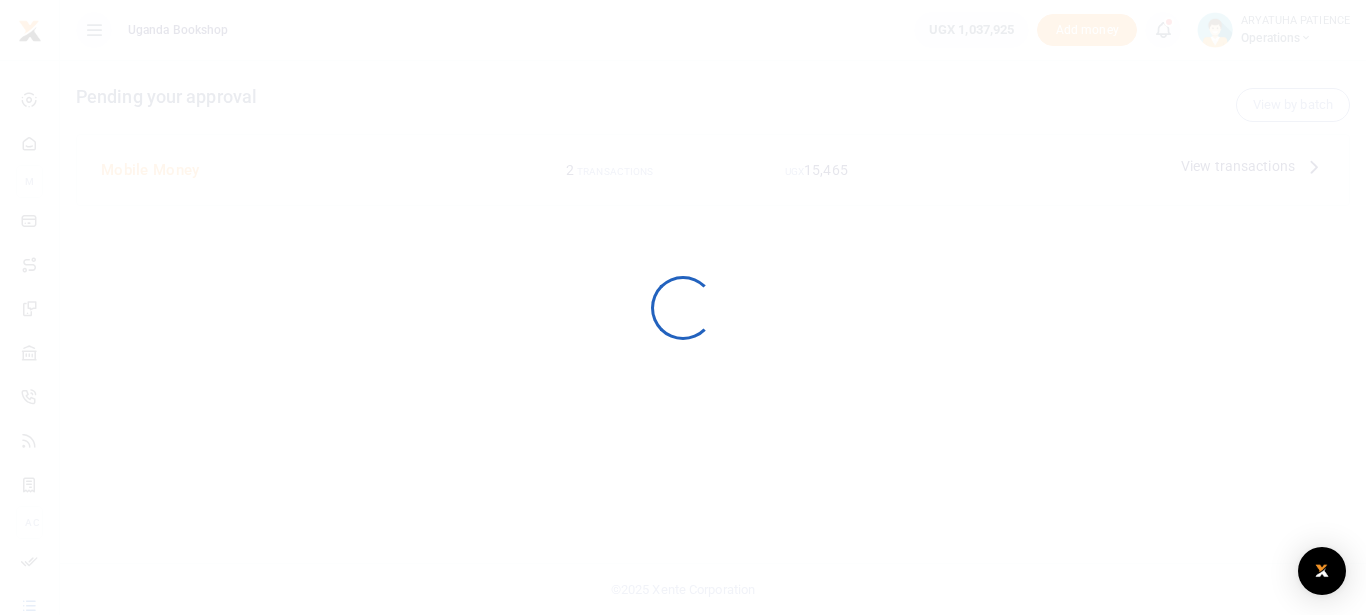 scroll, scrollTop: 0, scrollLeft: 0, axis: both 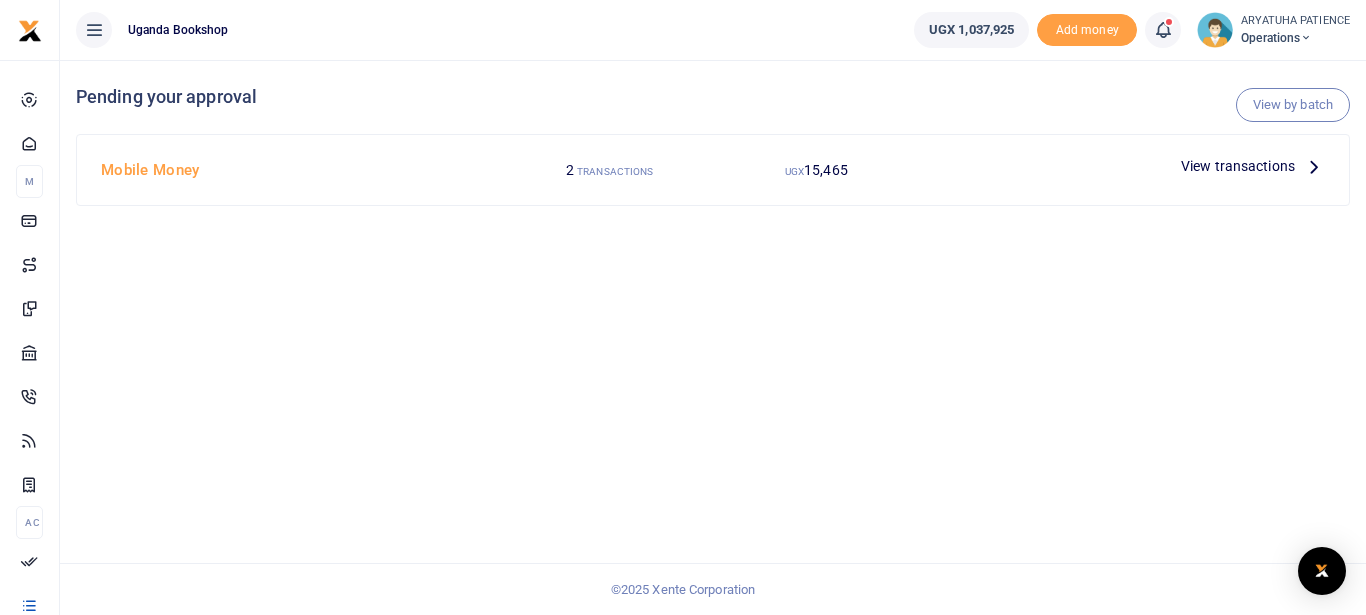 click at bounding box center [1314, 166] 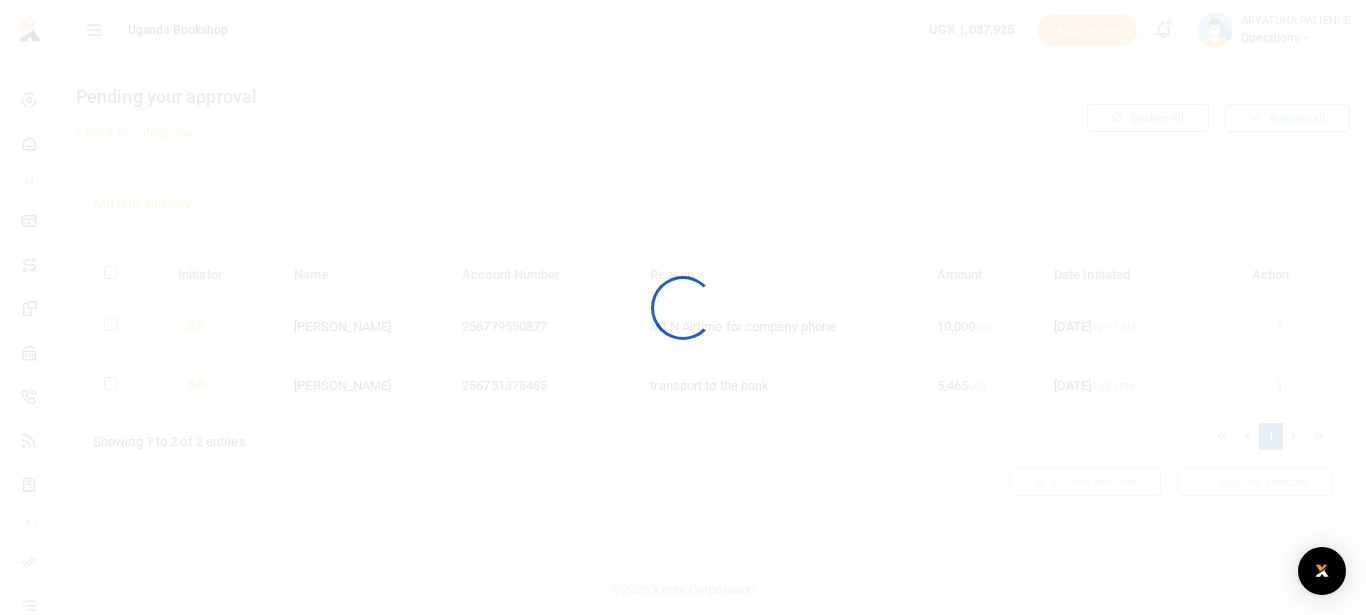 scroll, scrollTop: 0, scrollLeft: 0, axis: both 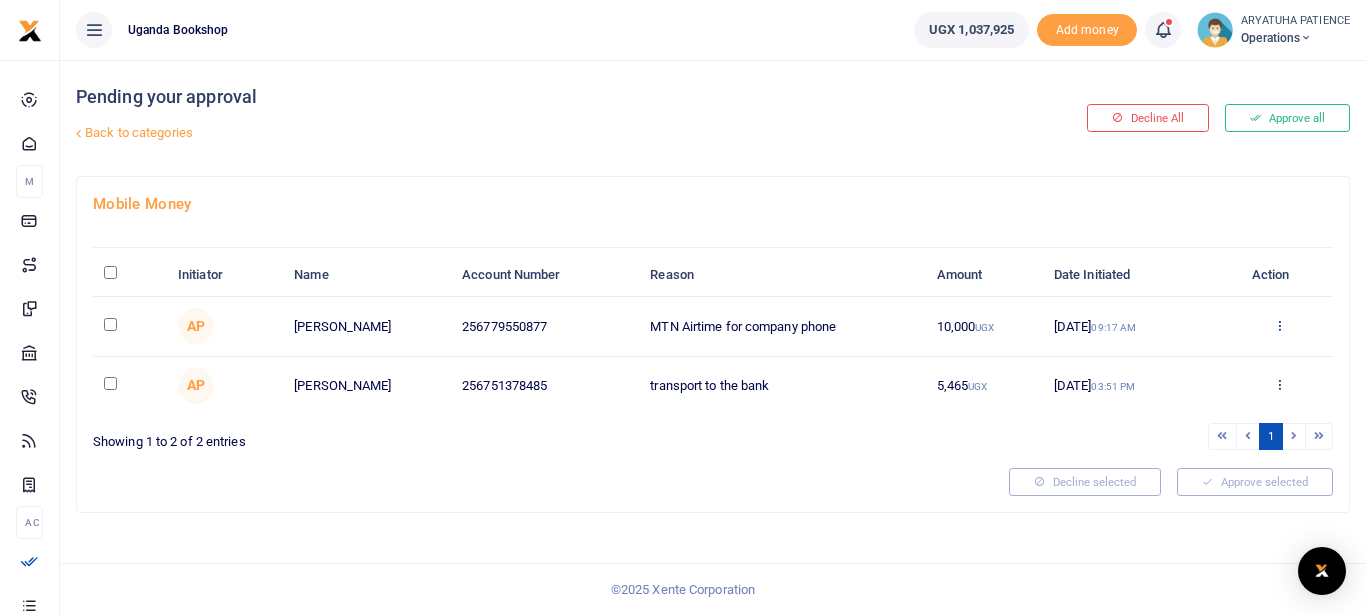 click at bounding box center [1279, 325] 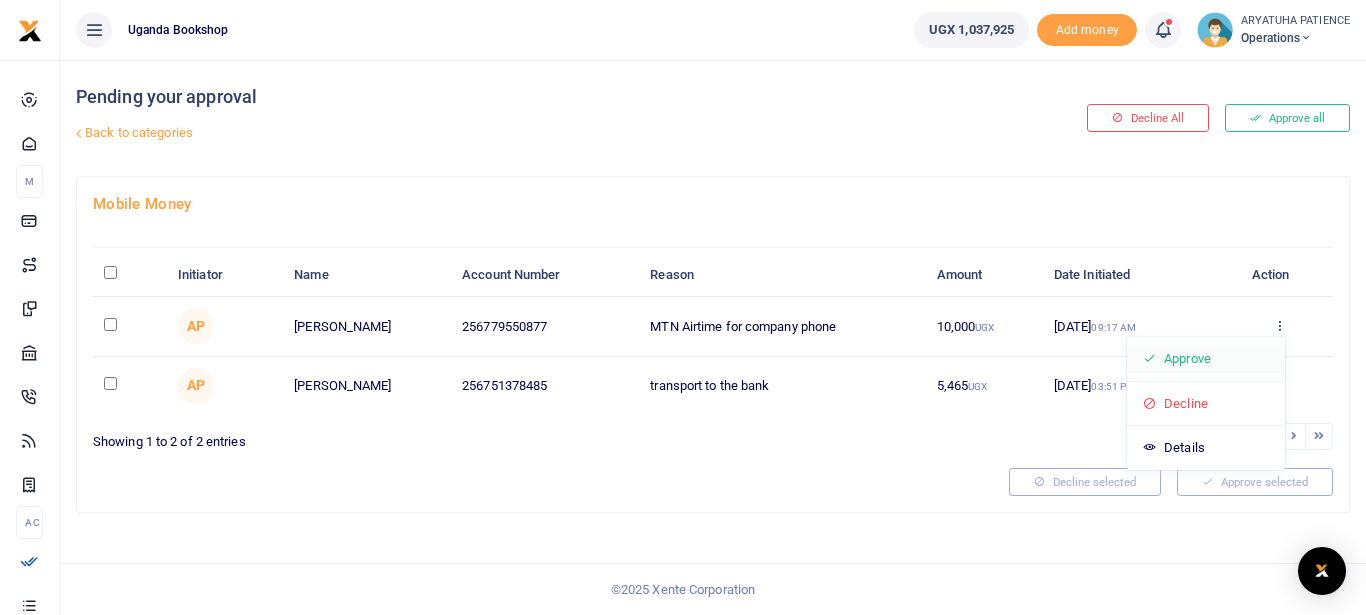 click on "Approve" at bounding box center (1206, 359) 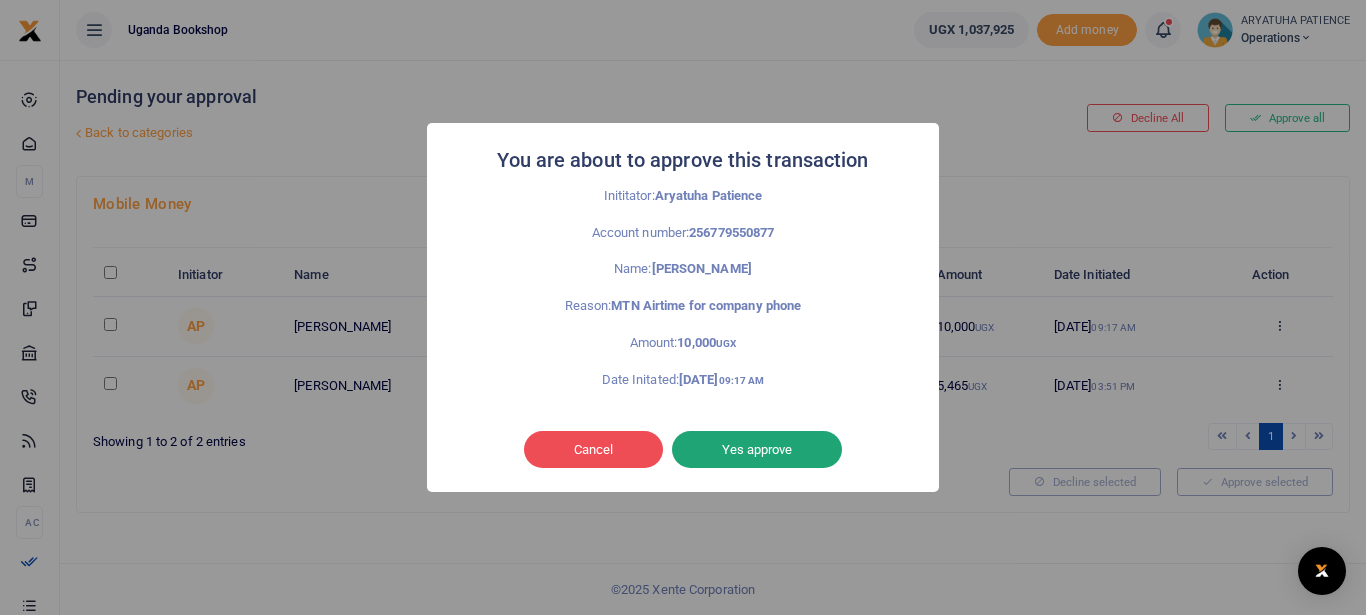 click on "Yes approve" at bounding box center [757, 450] 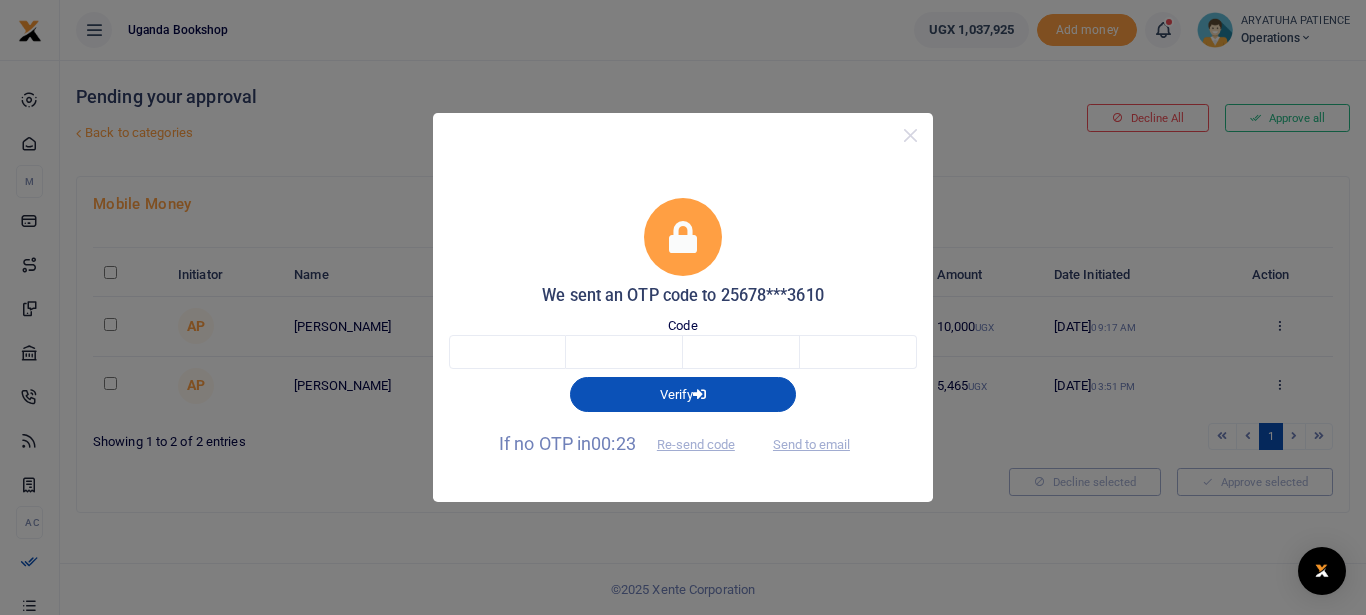 click on "Code" at bounding box center (683, 343) 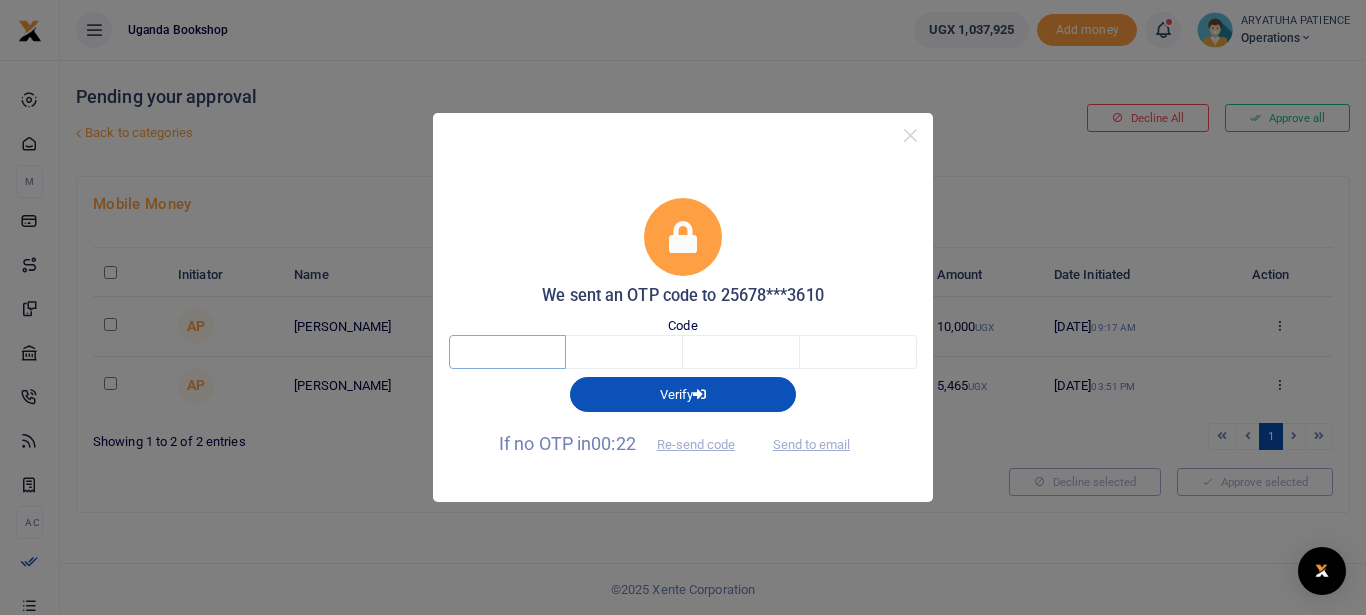 click at bounding box center [507, 352] 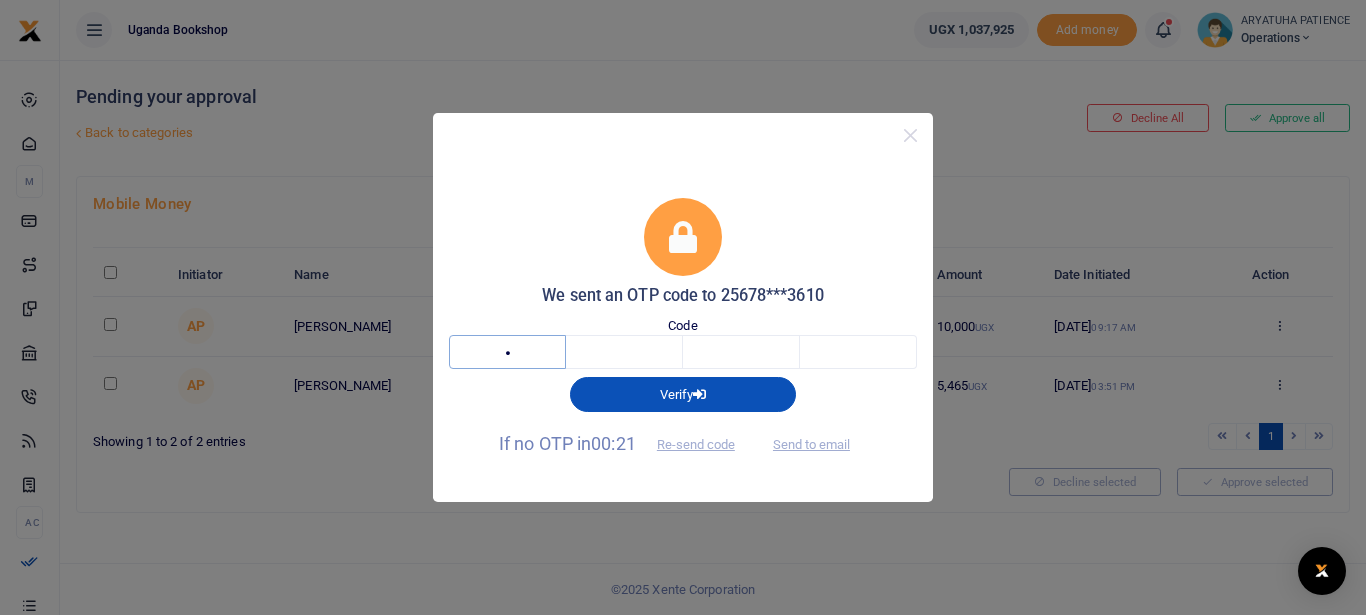 type on "0" 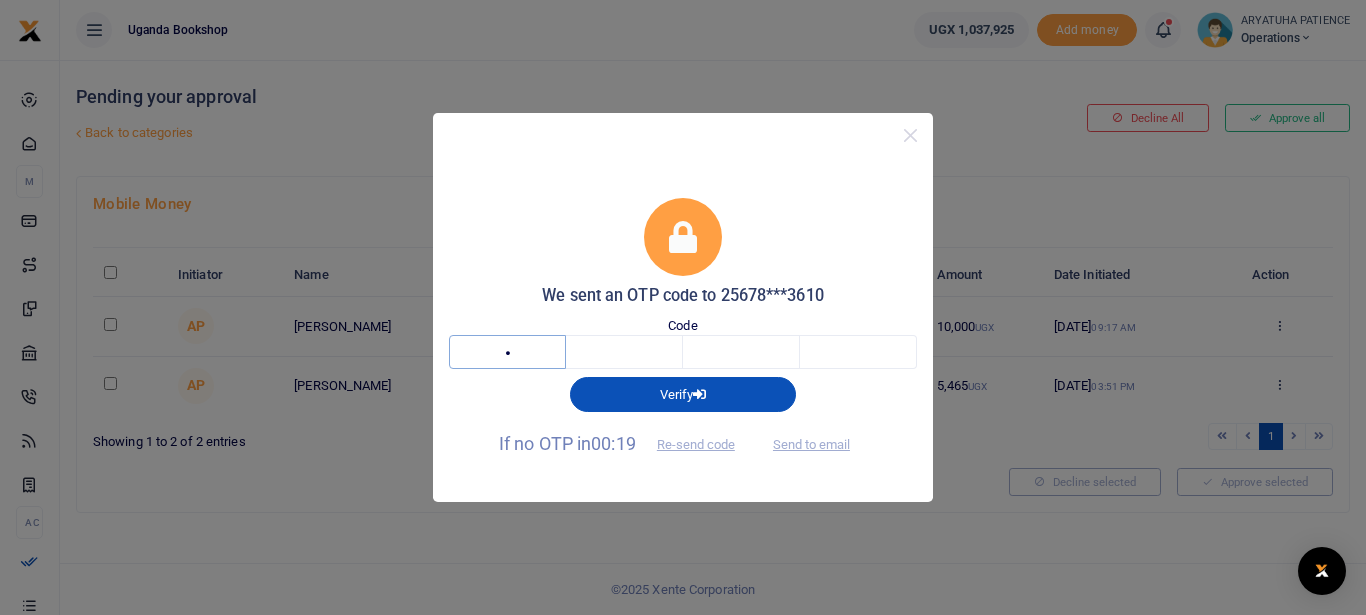type on "9" 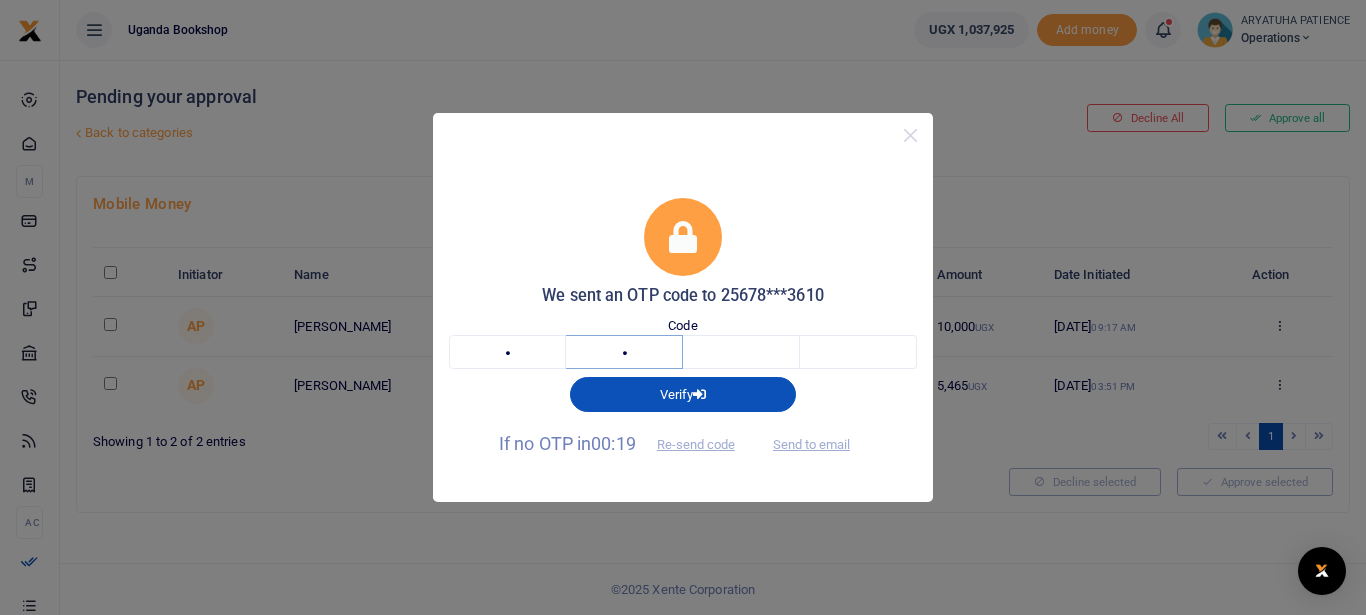 type on "0" 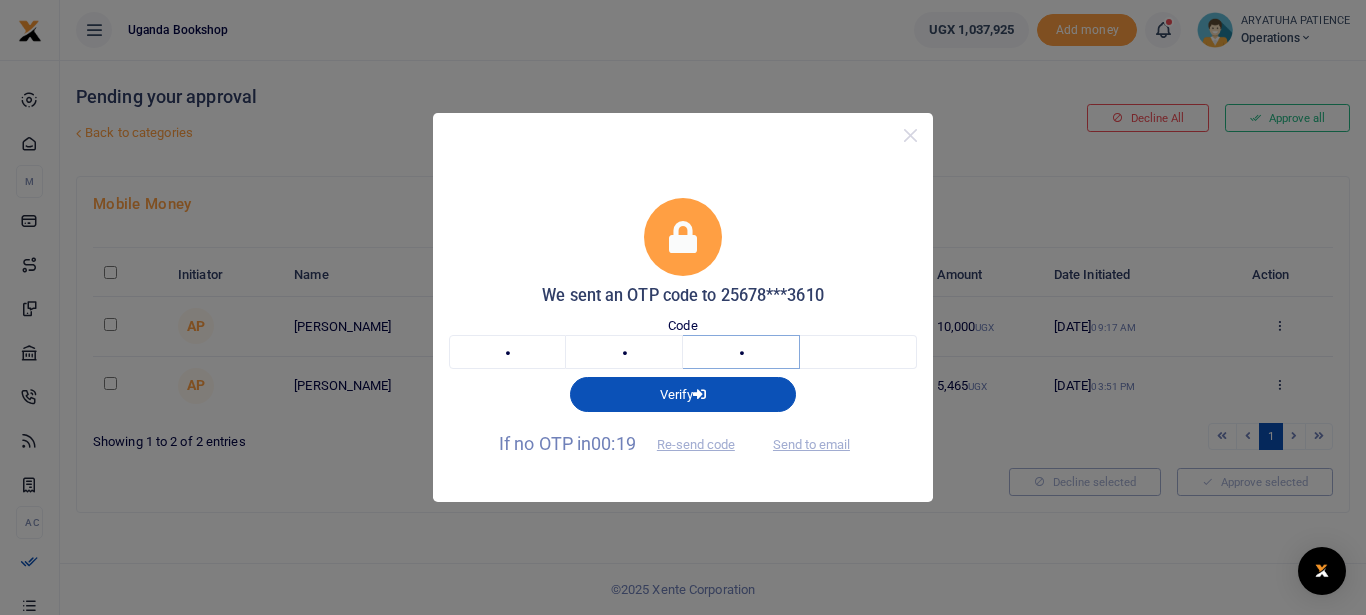 type on "4" 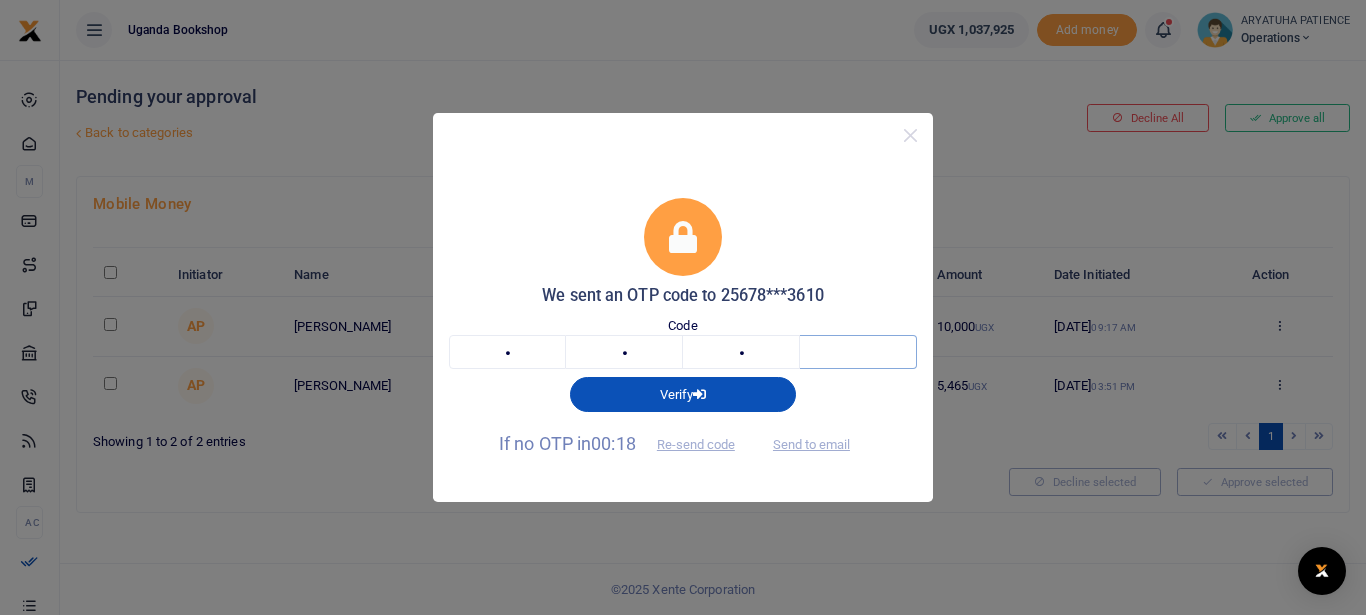 type on "1" 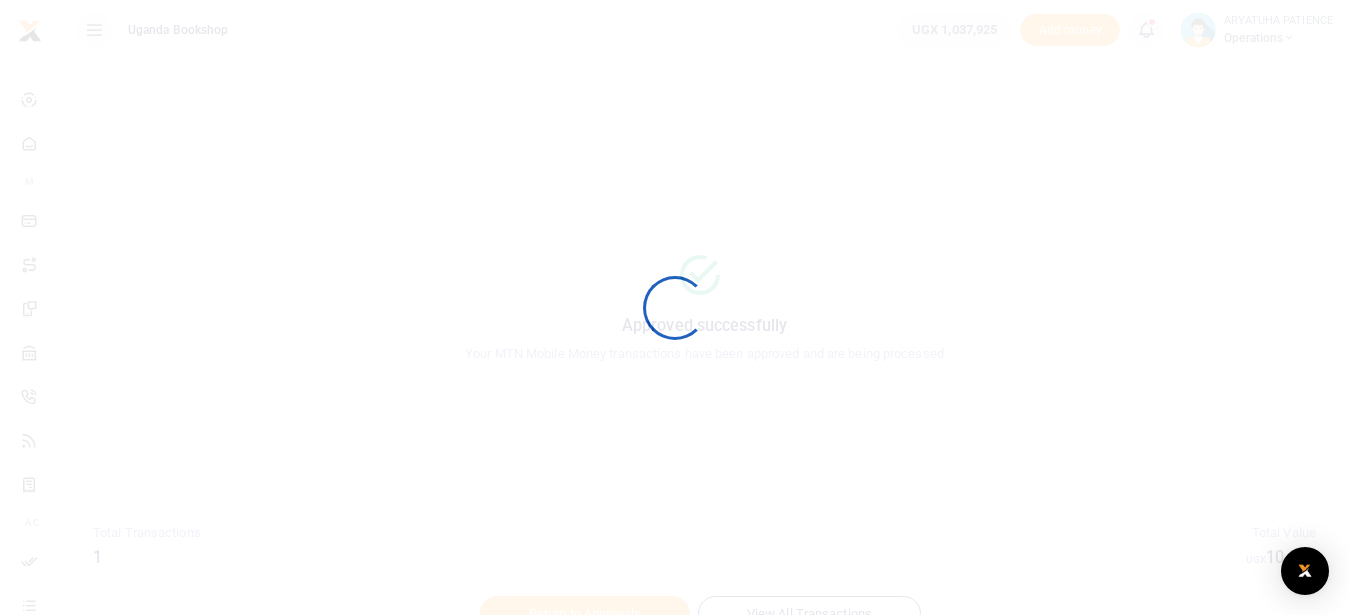 scroll, scrollTop: 0, scrollLeft: 0, axis: both 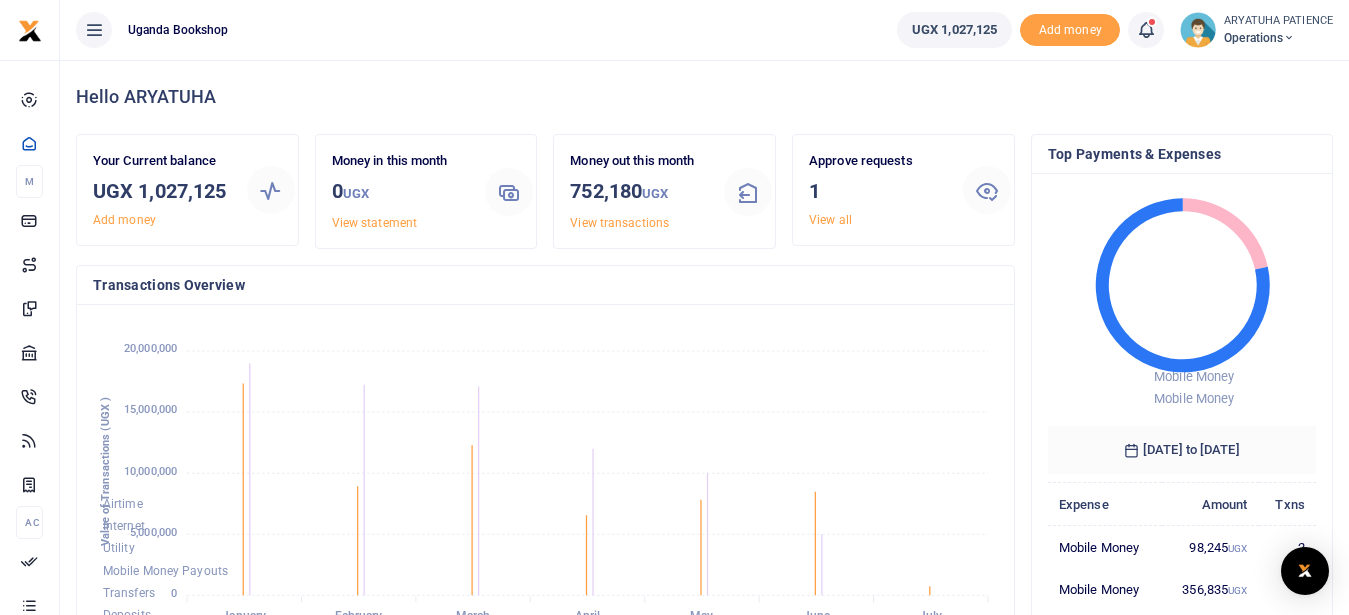 click at bounding box center [674, 307] 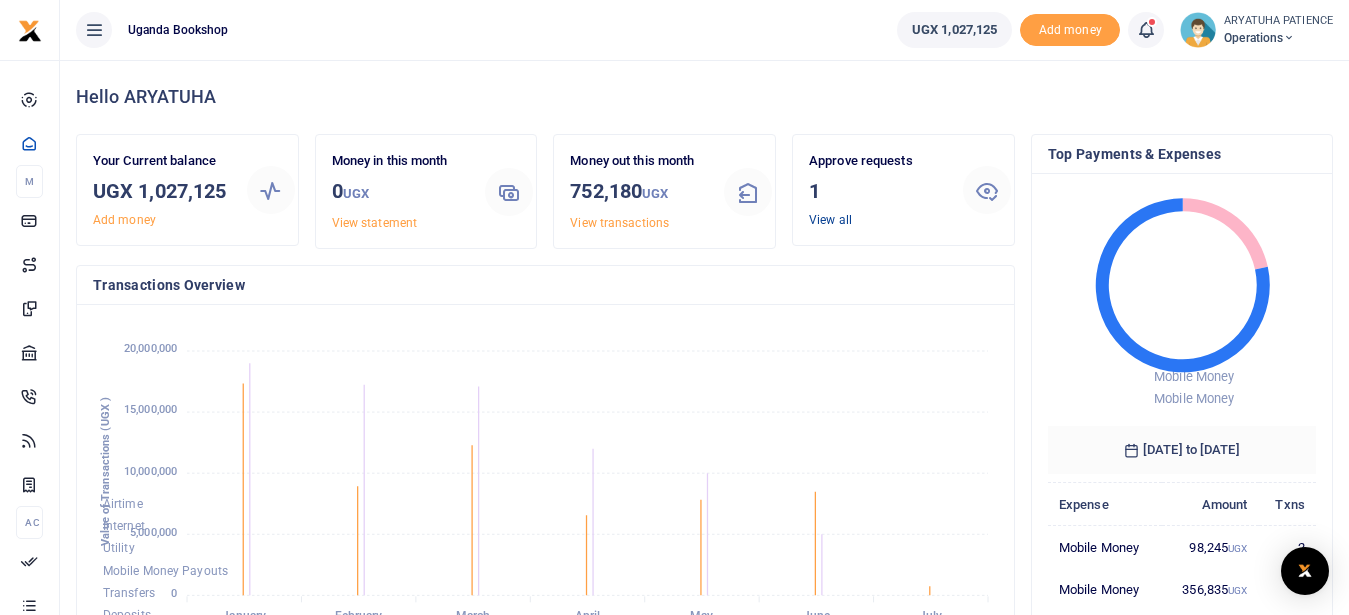 click on "View all" at bounding box center (830, 220) 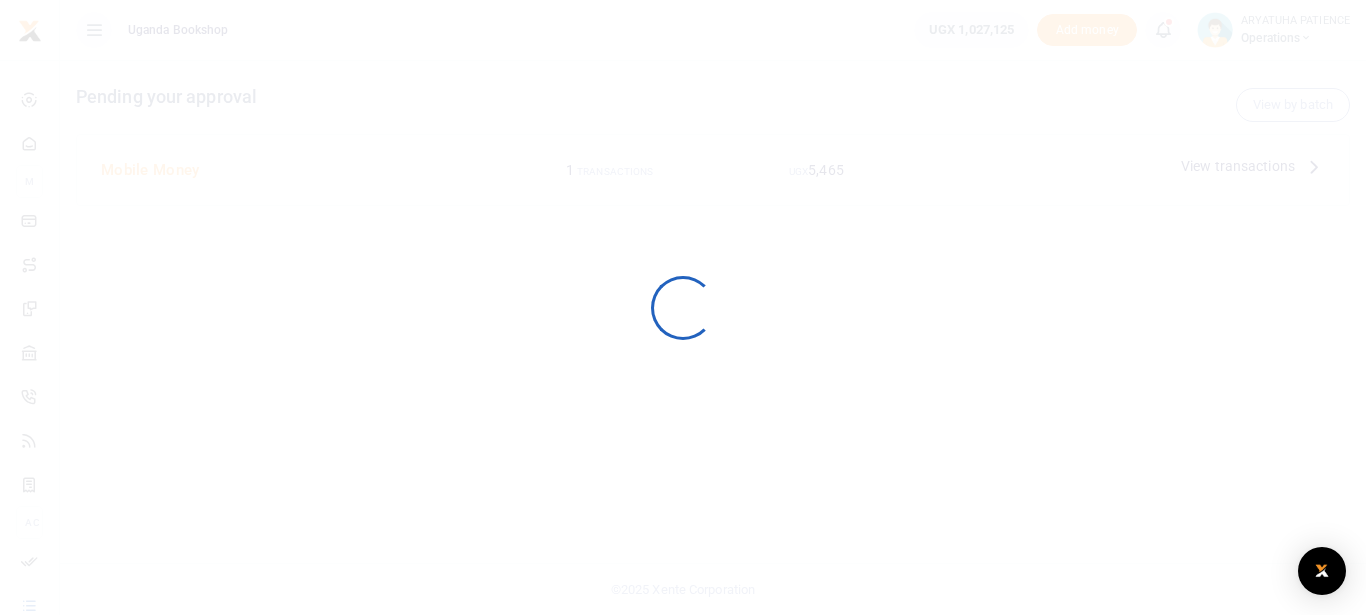 scroll, scrollTop: 0, scrollLeft: 0, axis: both 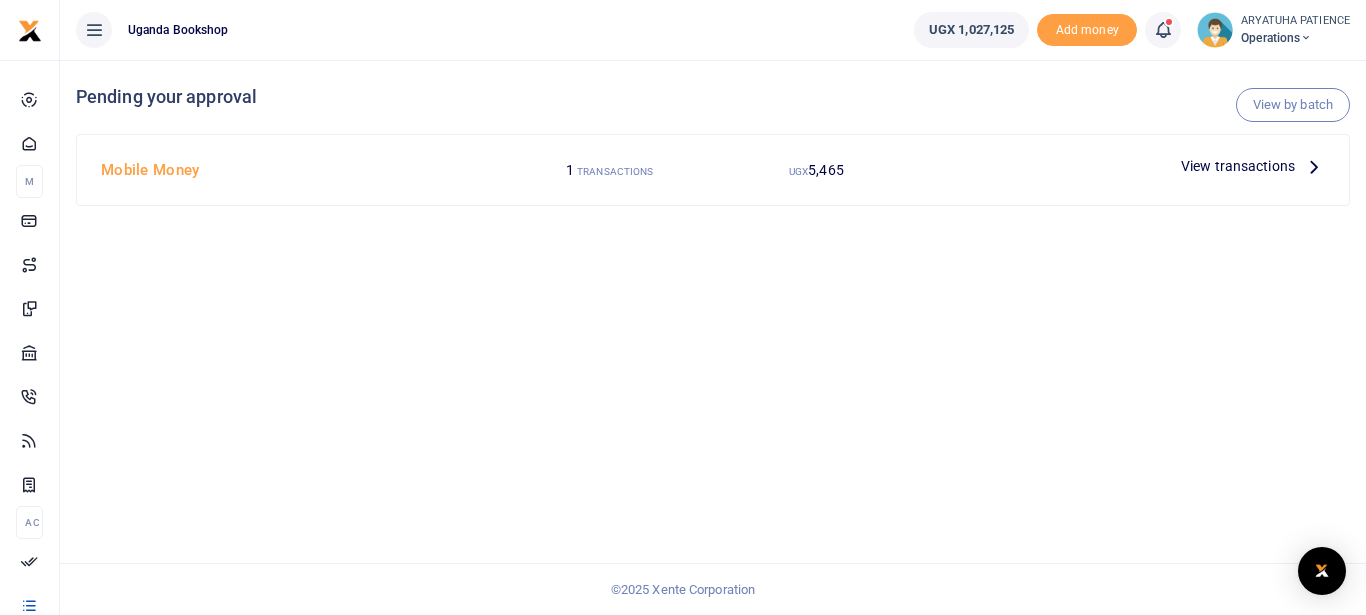 click at bounding box center (1314, 166) 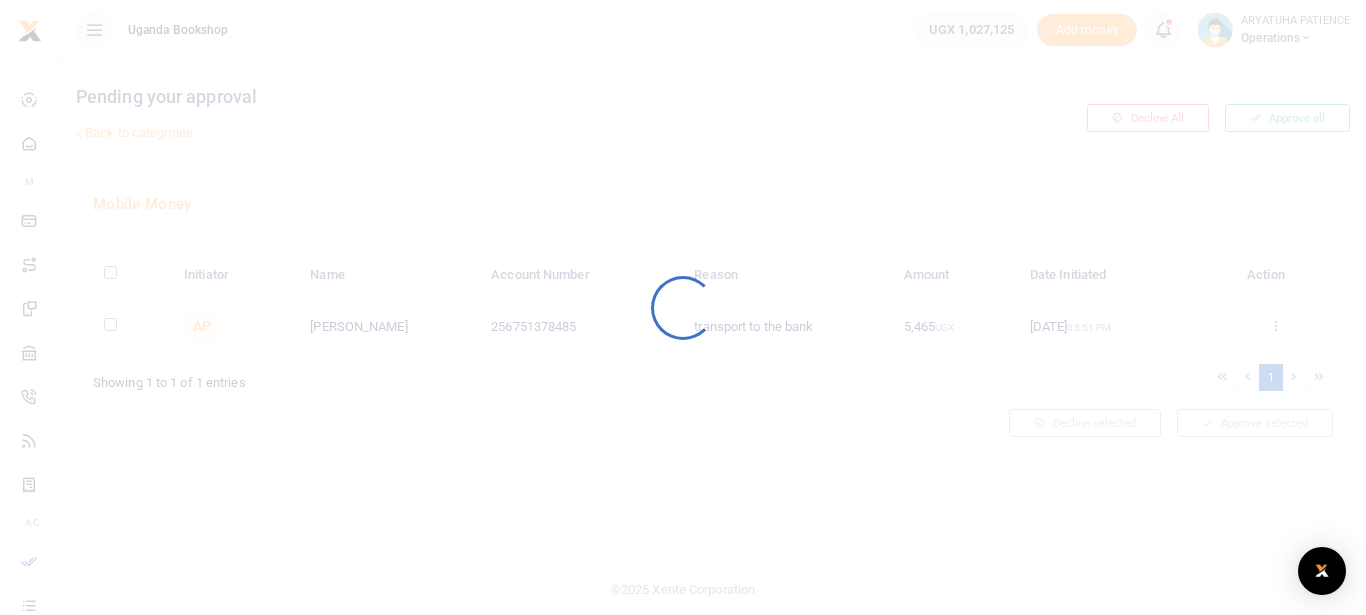scroll, scrollTop: 0, scrollLeft: 0, axis: both 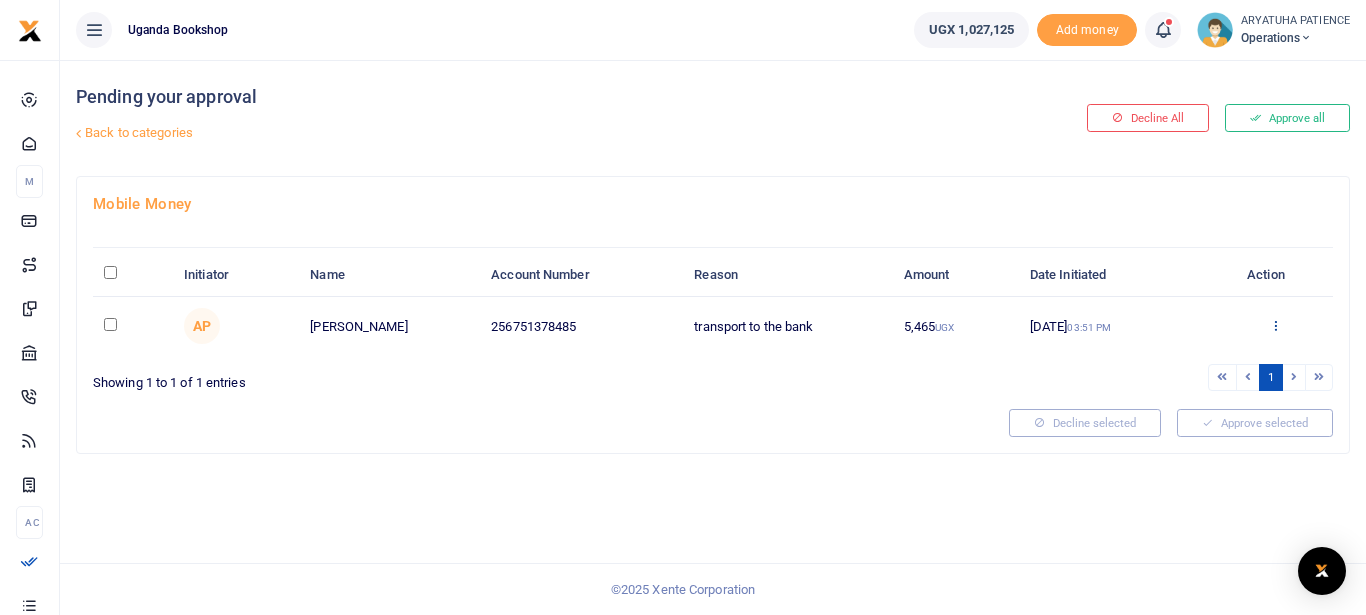 click at bounding box center (1275, 325) 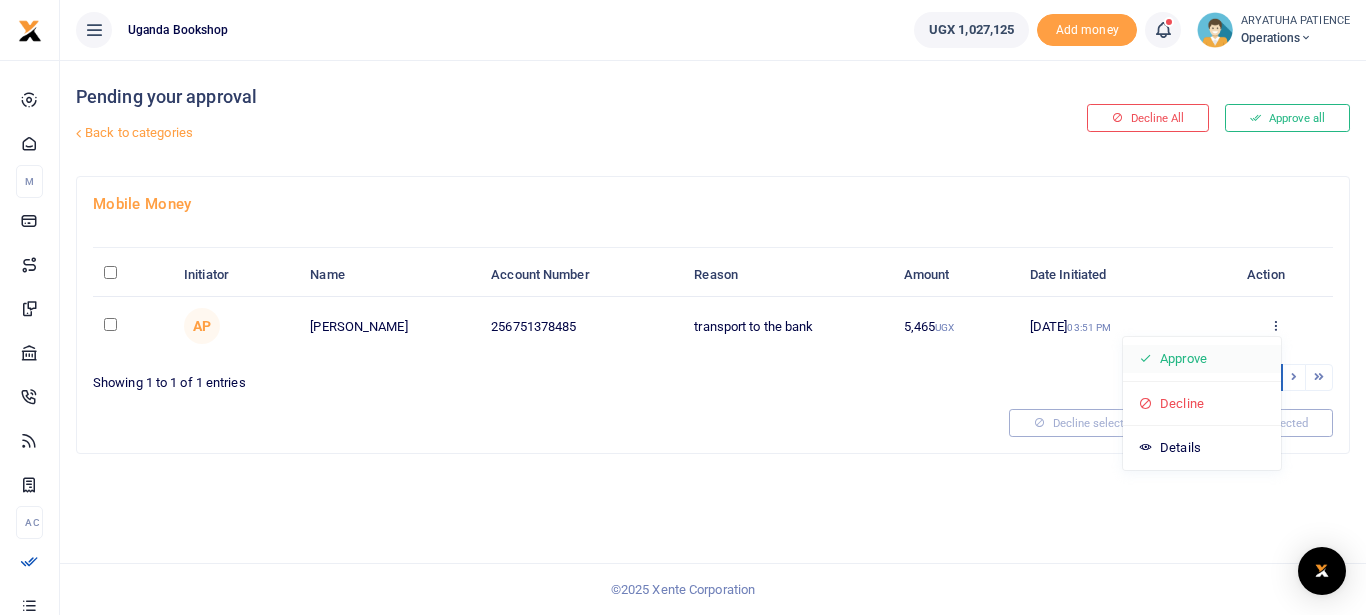click on "Approve" at bounding box center [1202, 359] 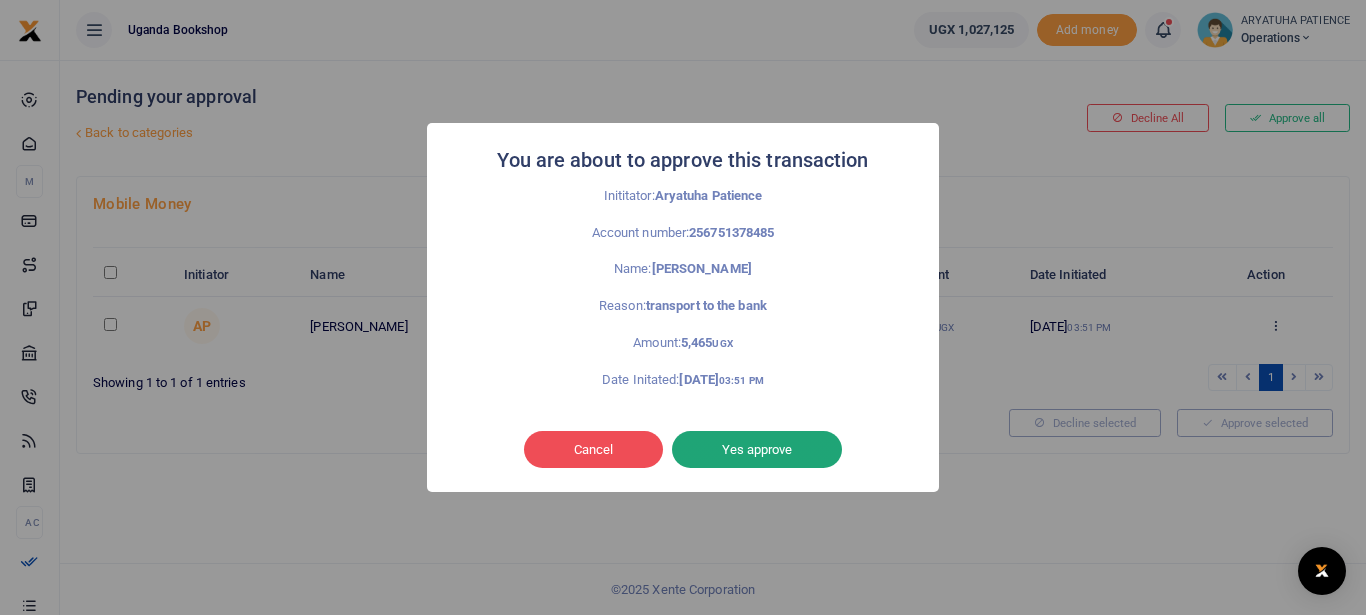 click on "Yes approve" at bounding box center [757, 450] 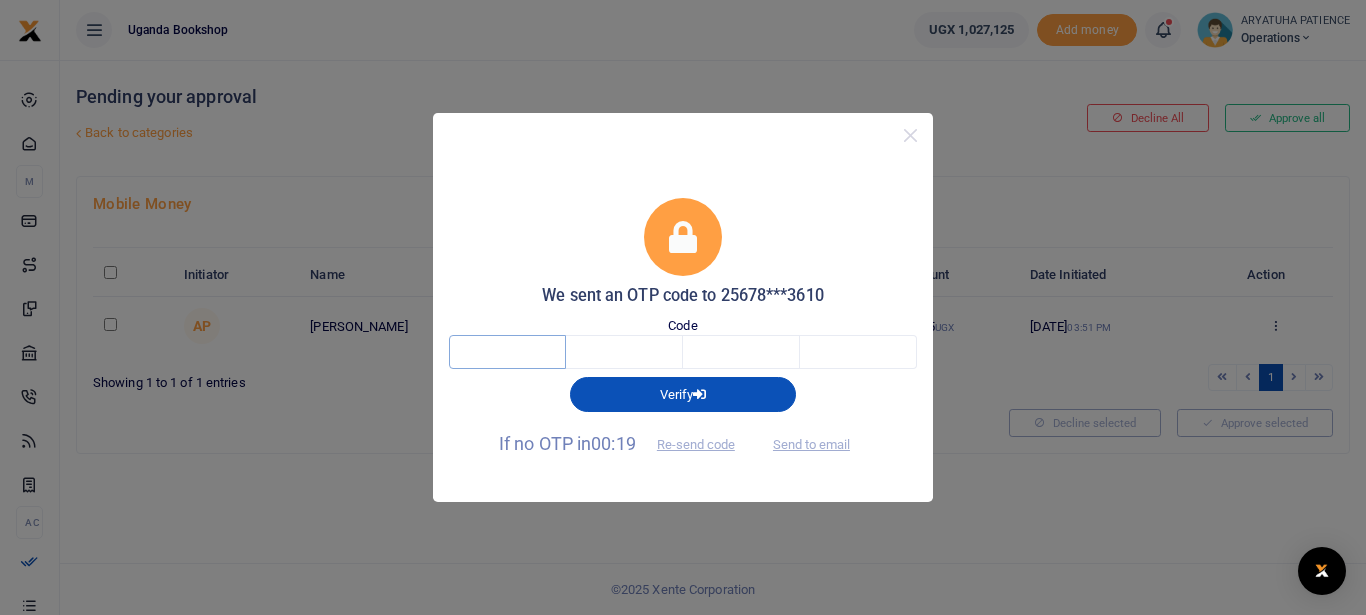 click at bounding box center [507, 352] 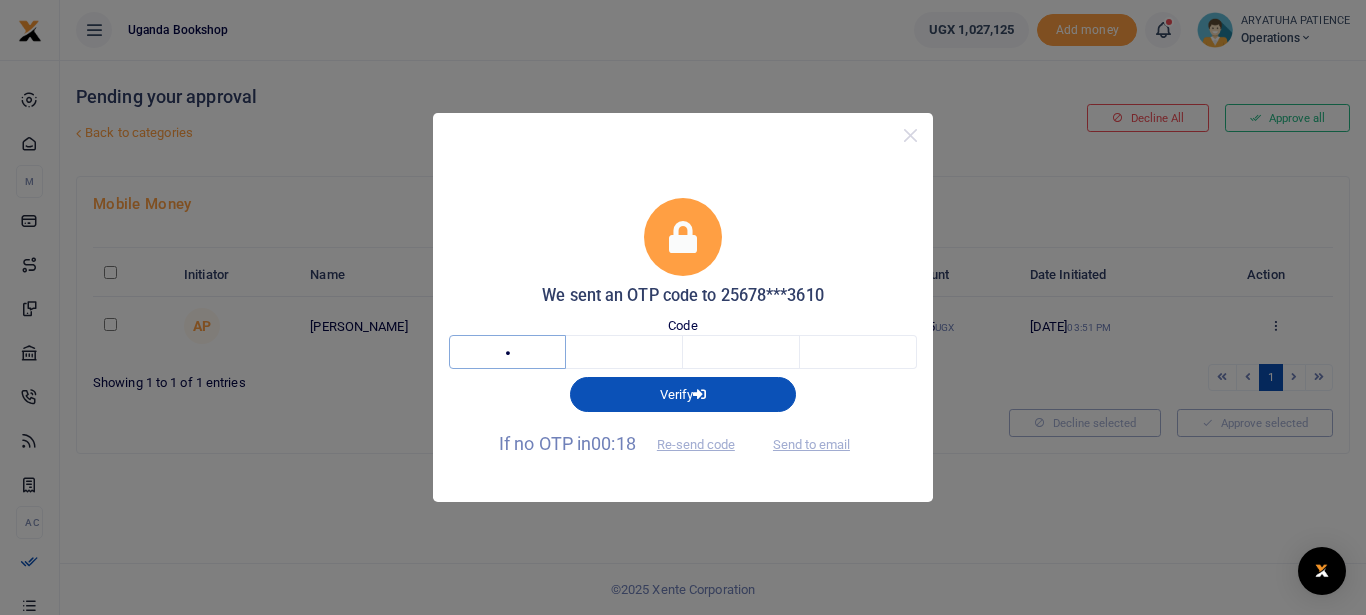 type on "3" 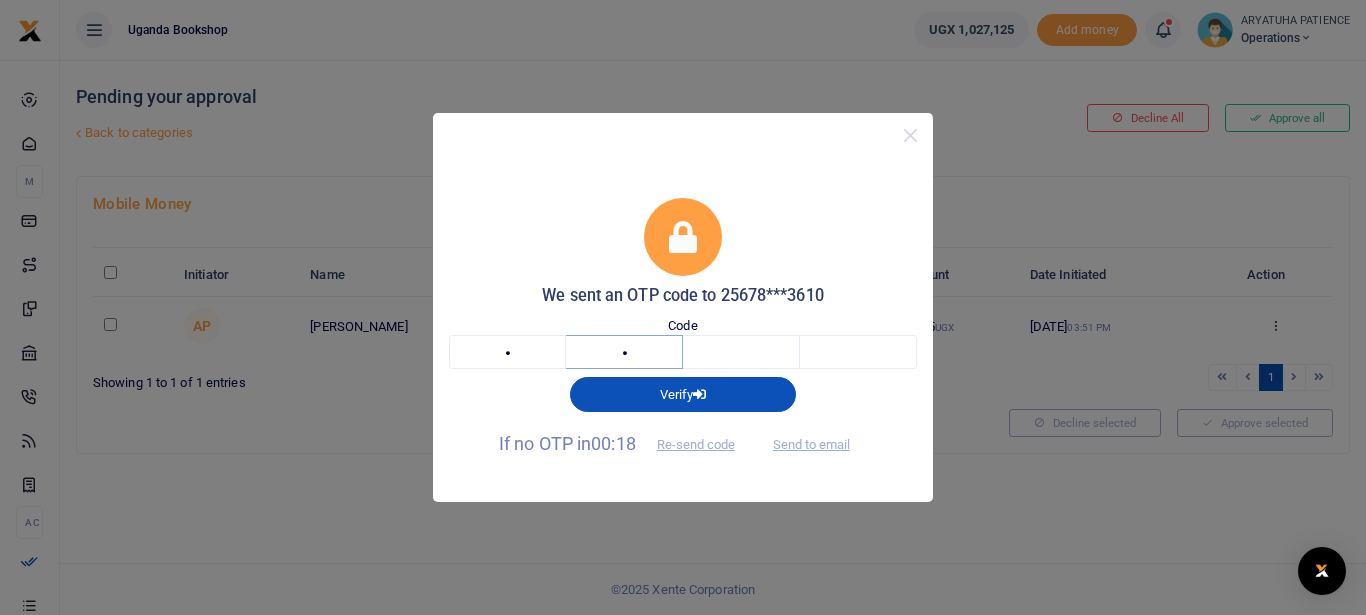 type on "3" 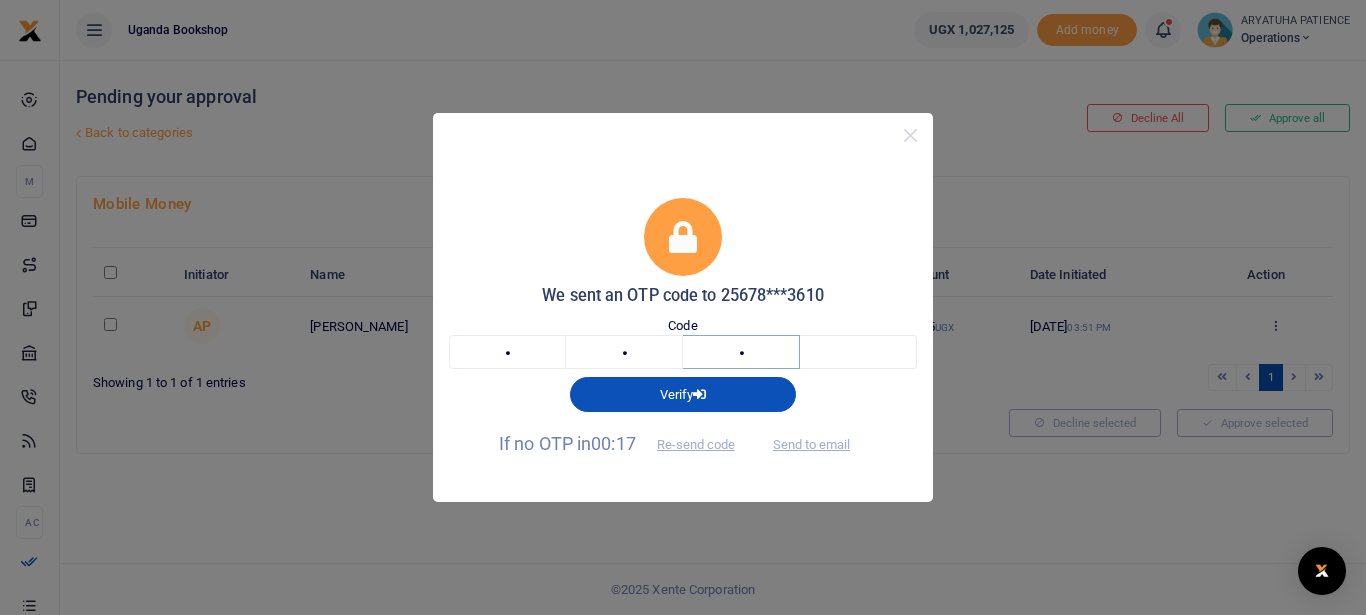 type on "7" 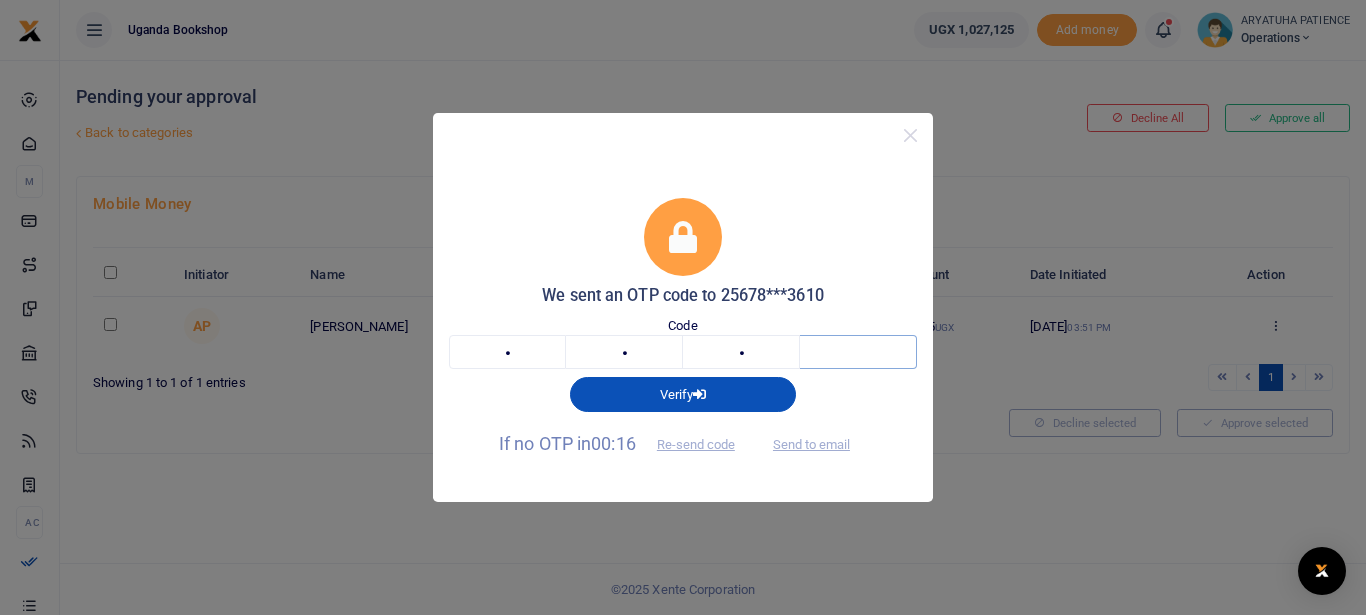 type on "3" 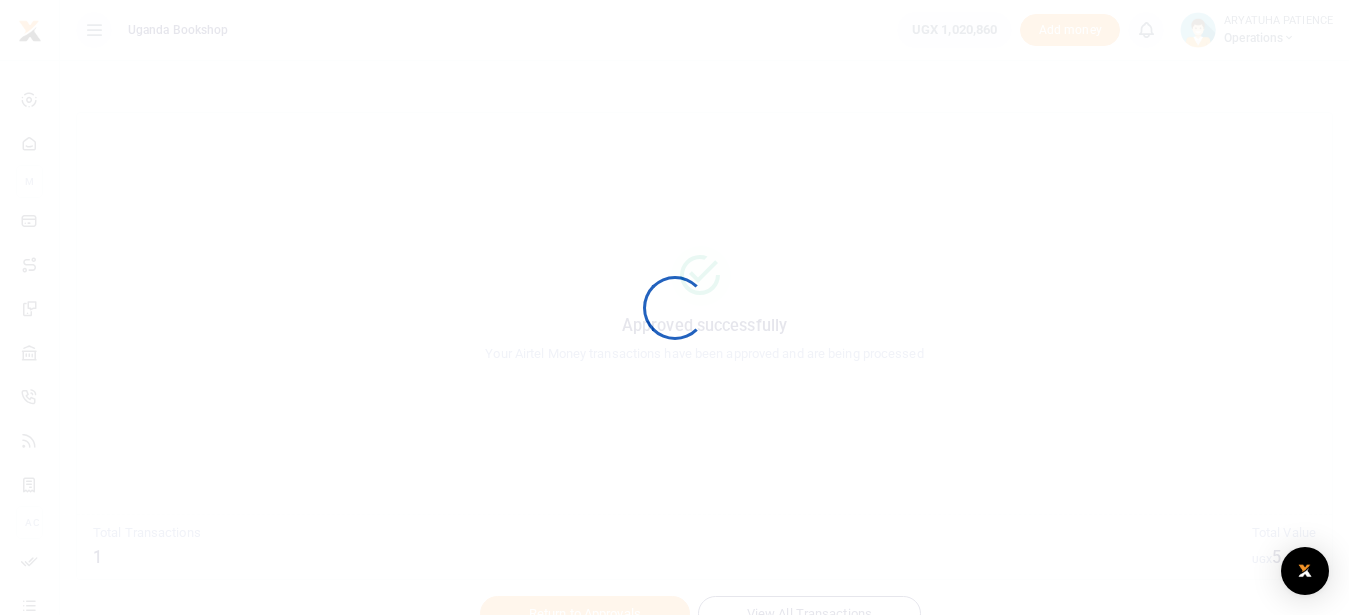 scroll, scrollTop: 0, scrollLeft: 0, axis: both 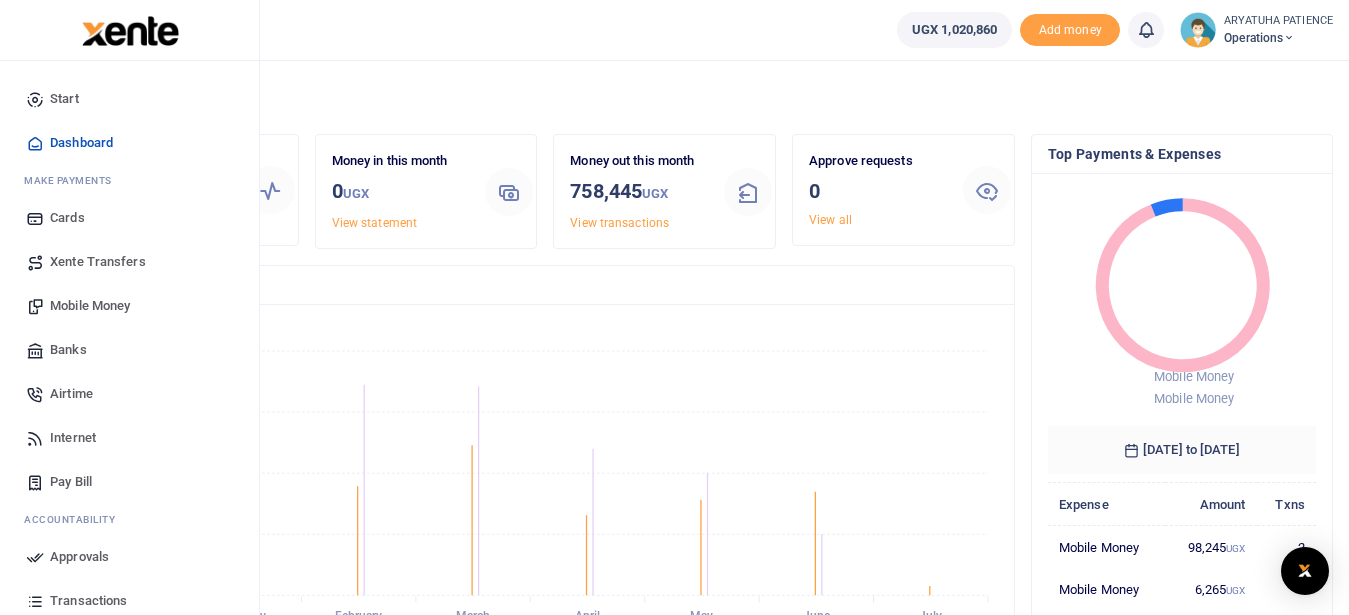 click on "Mobile Money" at bounding box center [90, 306] 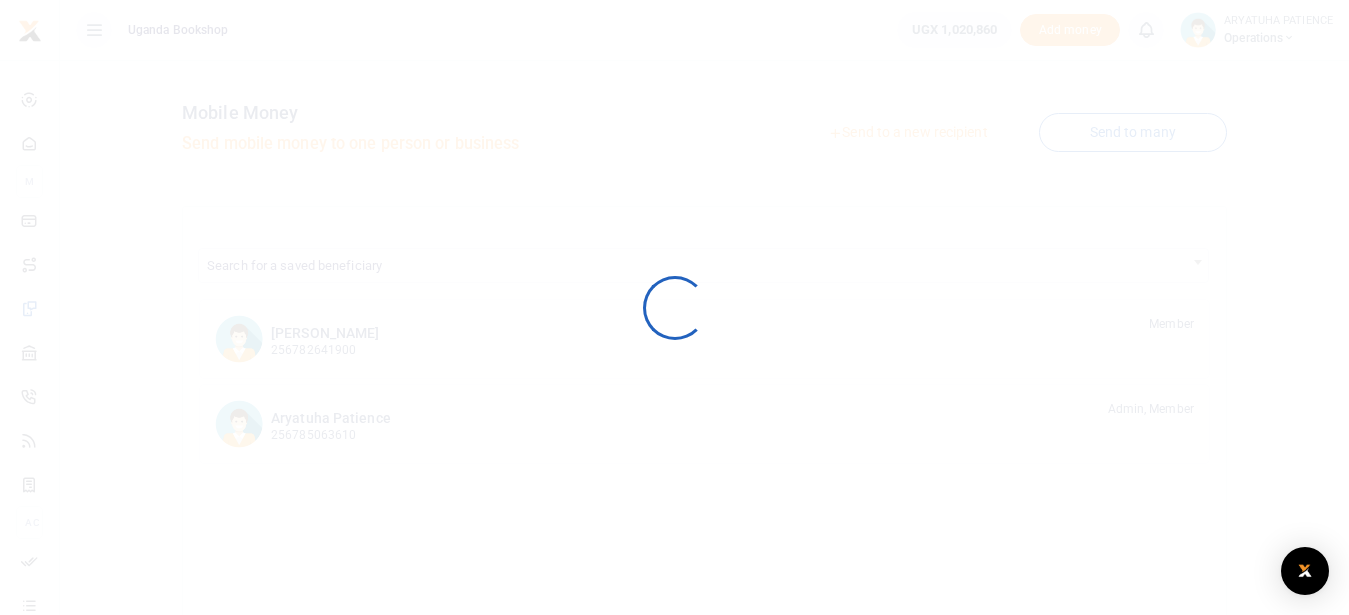 scroll, scrollTop: 0, scrollLeft: 0, axis: both 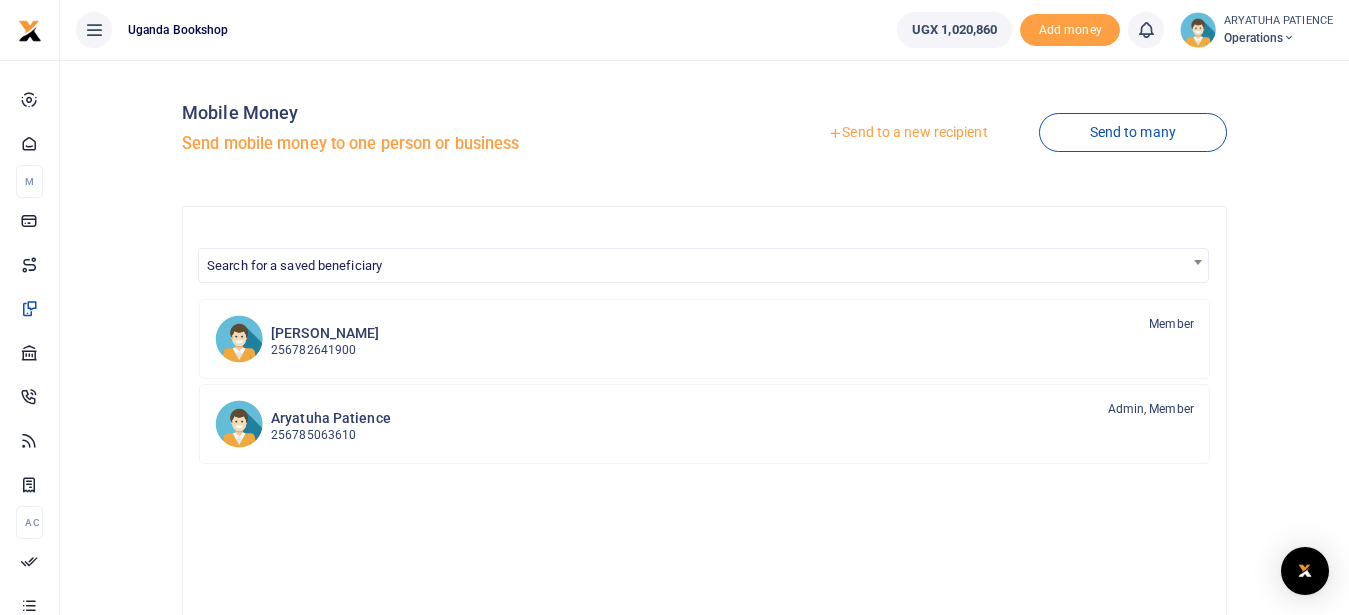 click on "Send to a new recipient" at bounding box center (907, 133) 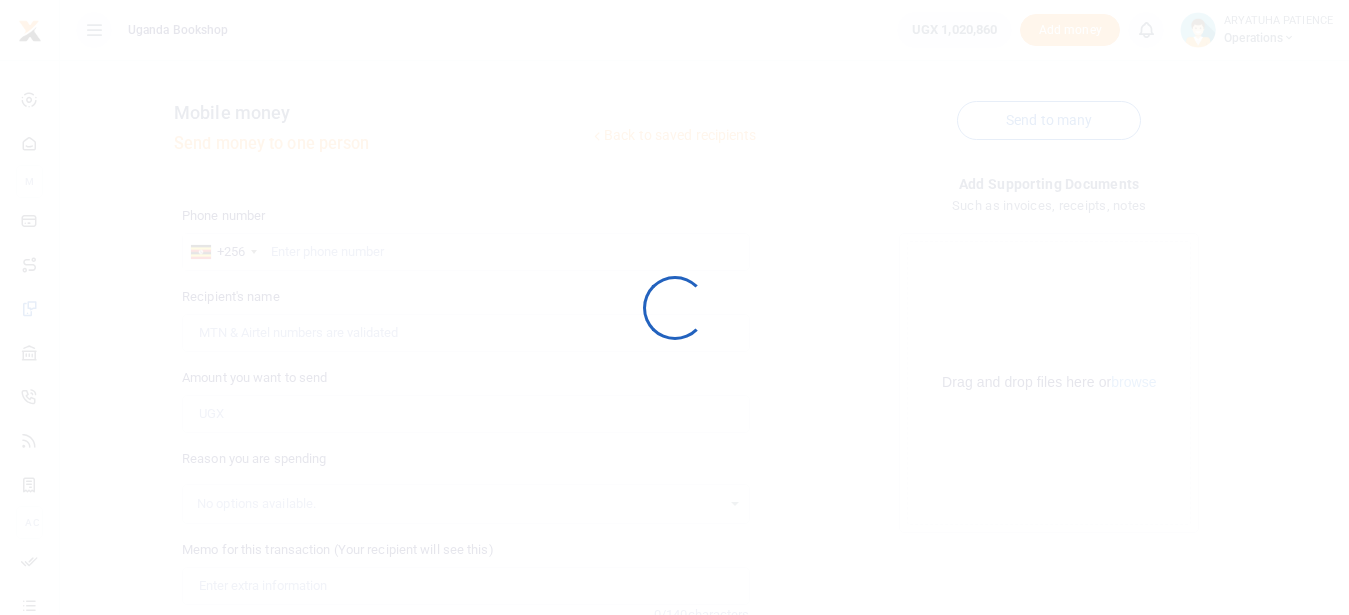 scroll, scrollTop: 0, scrollLeft: 0, axis: both 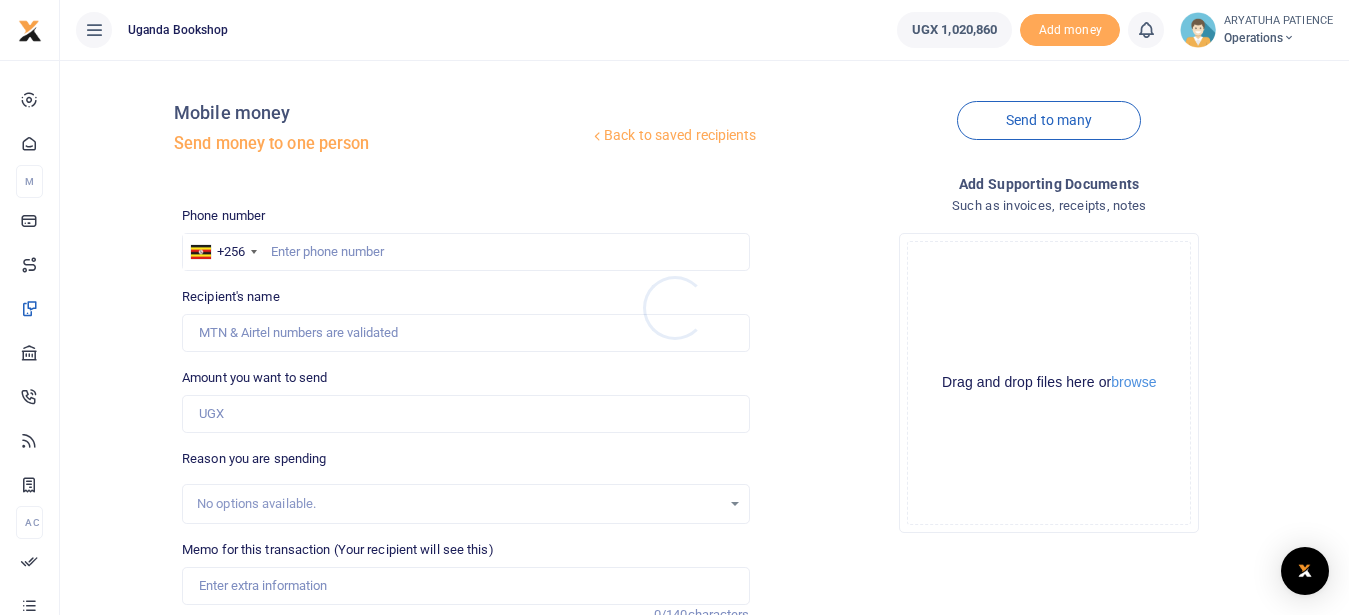 click at bounding box center [674, 307] 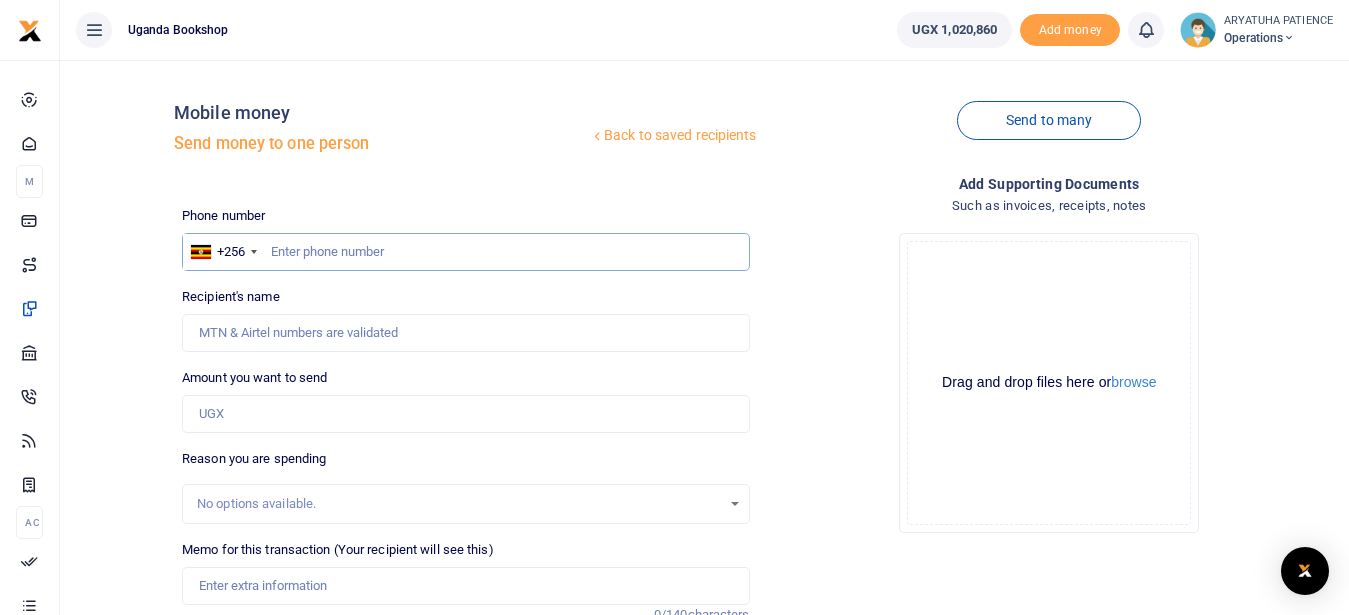 click at bounding box center [465, 252] 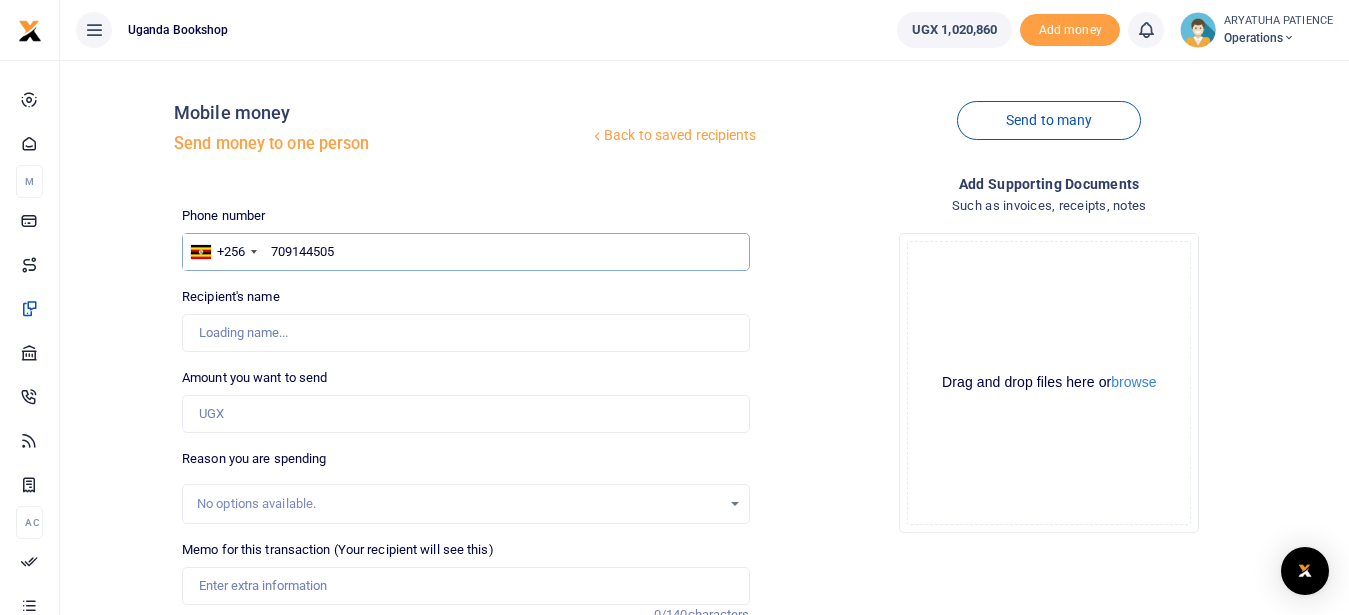 type on "709144505" 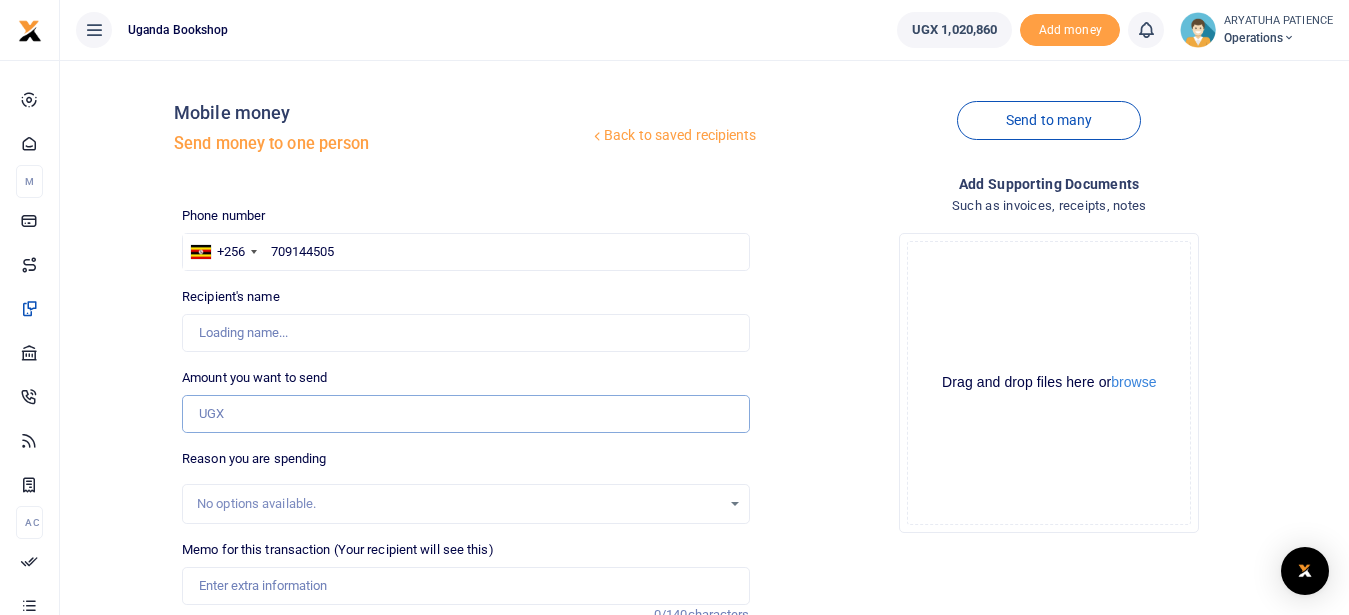 click on "Amount you want to send" at bounding box center [465, 414] 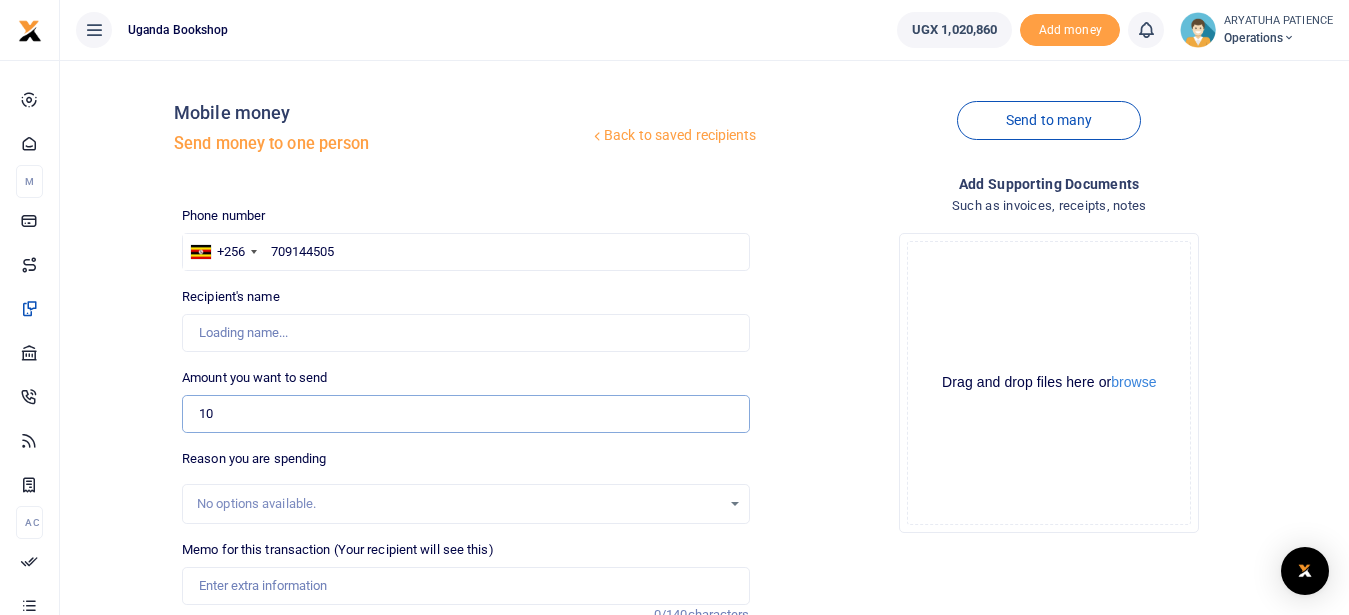 type on "100" 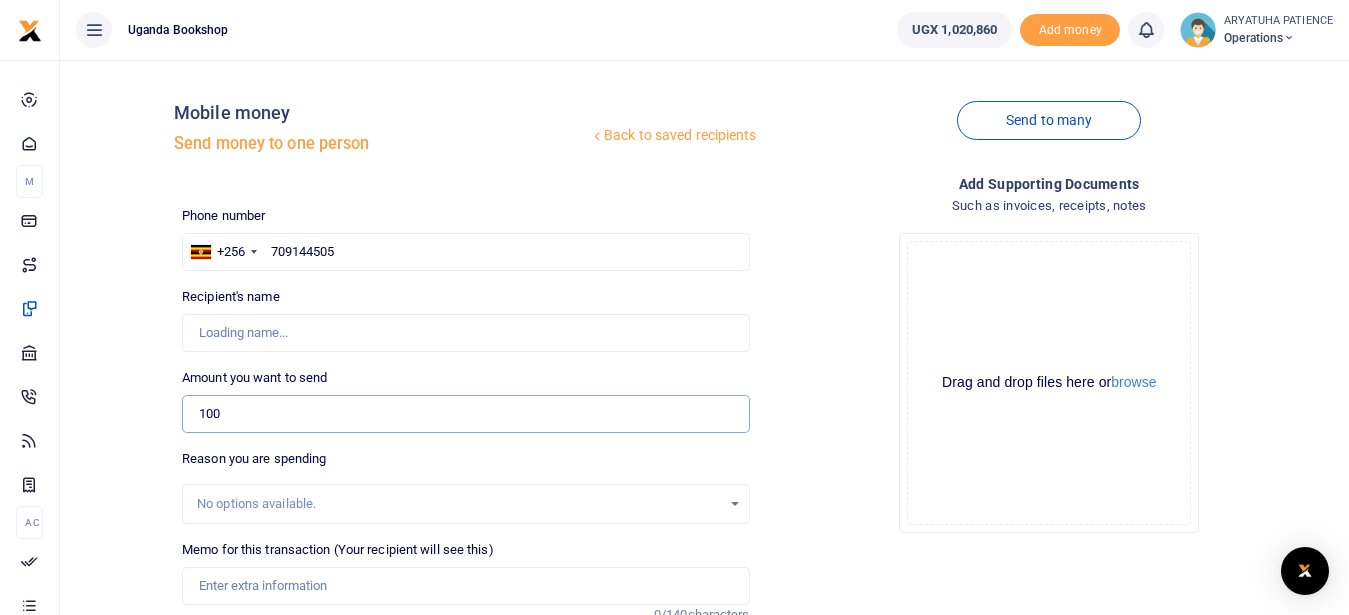 type on "[PERSON_NAME]" 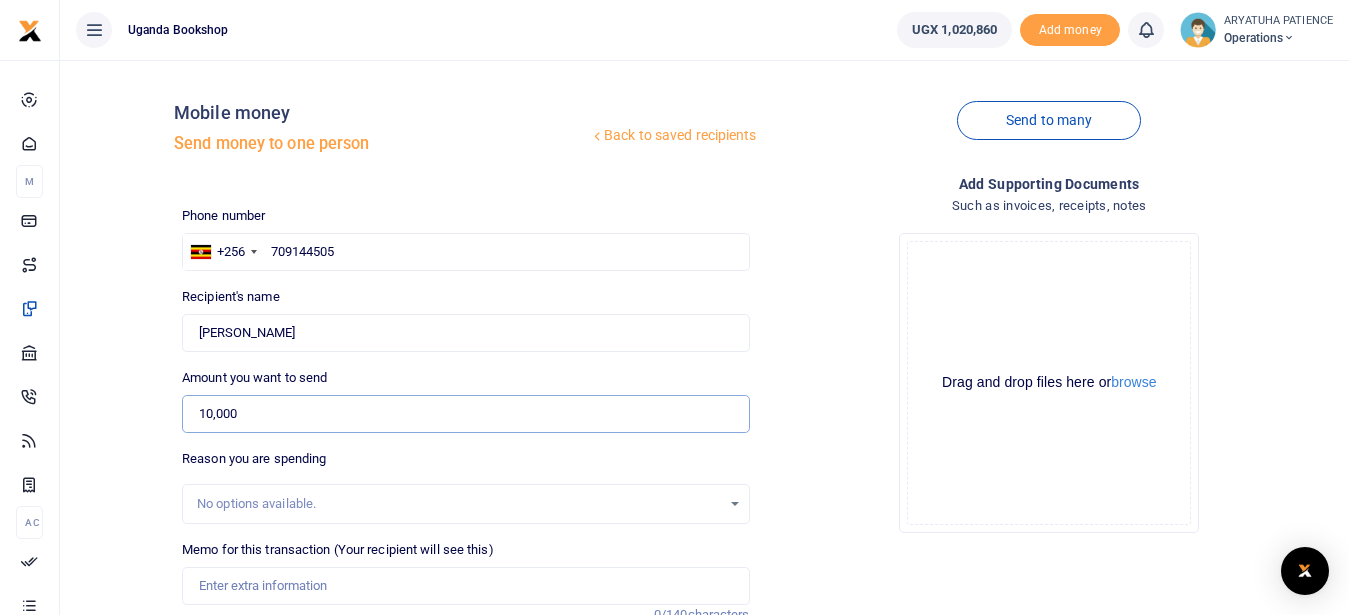 scroll, scrollTop: 129, scrollLeft: 0, axis: vertical 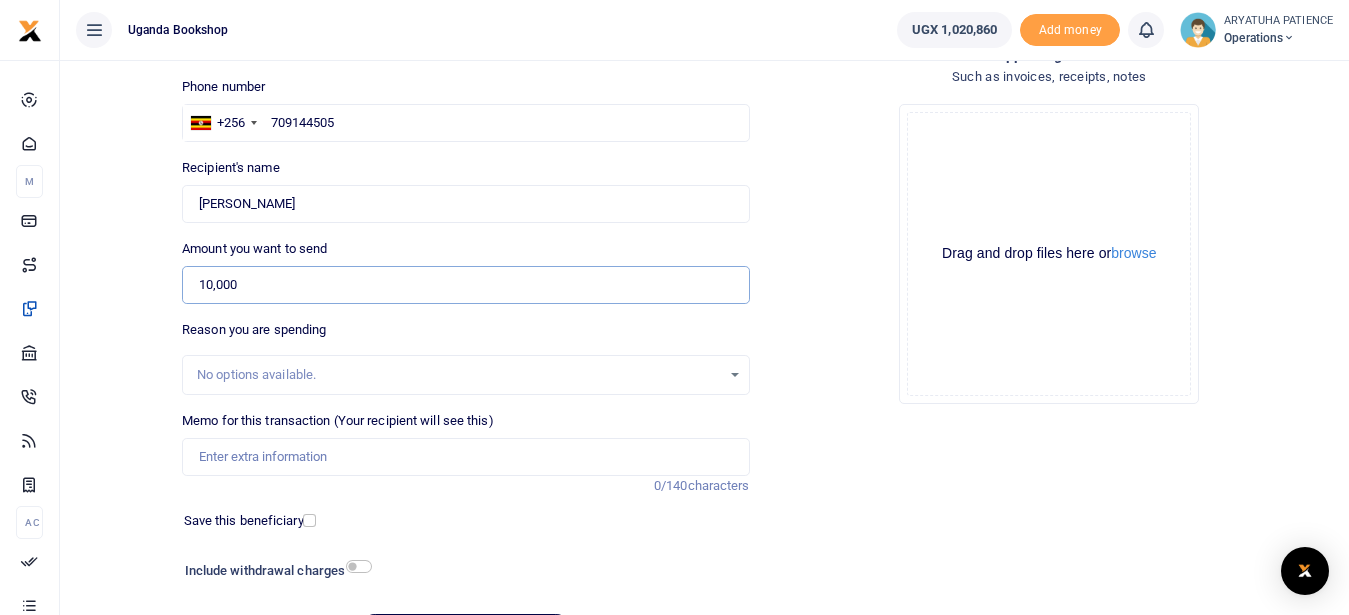 type on "10,000" 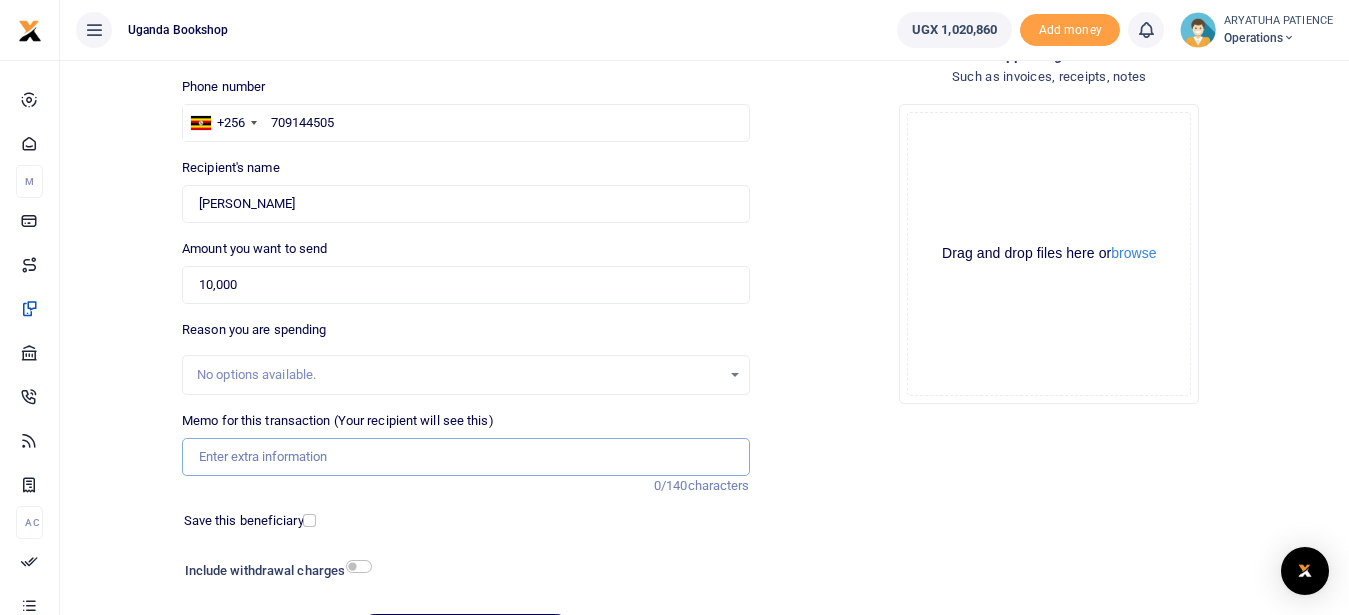 click on "Memo for this transaction (Your recipient will see this)" at bounding box center [465, 457] 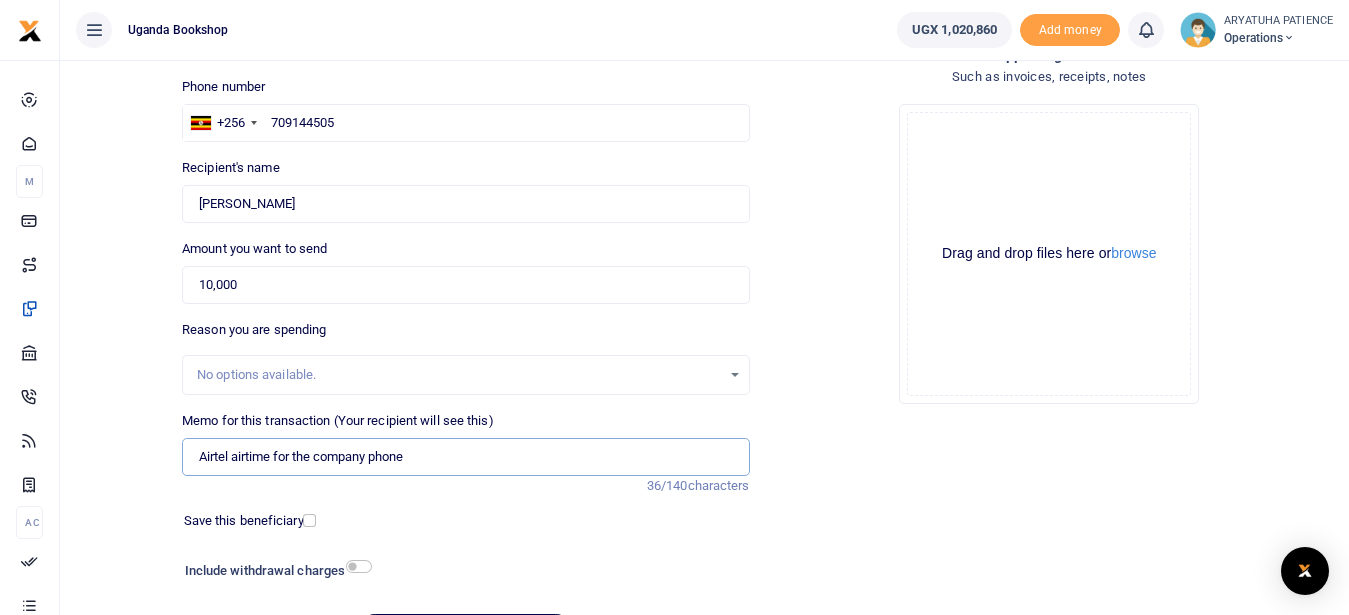 scroll, scrollTop: 251, scrollLeft: 0, axis: vertical 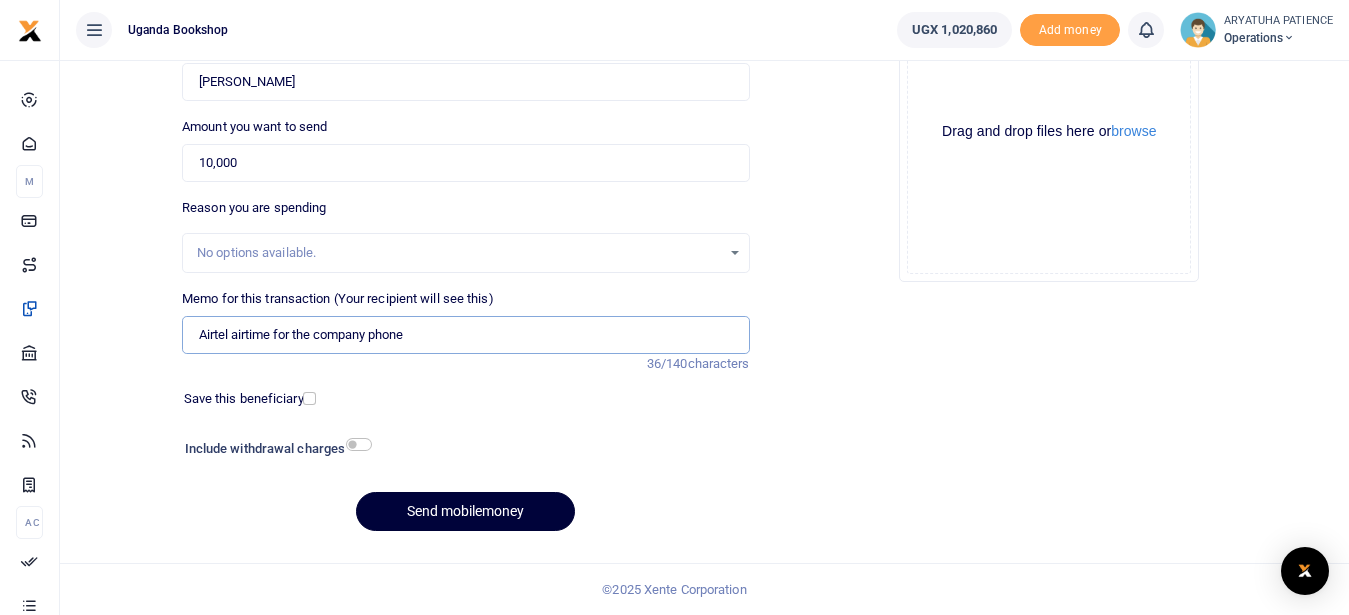 type on "Airtel airtime for the company phone" 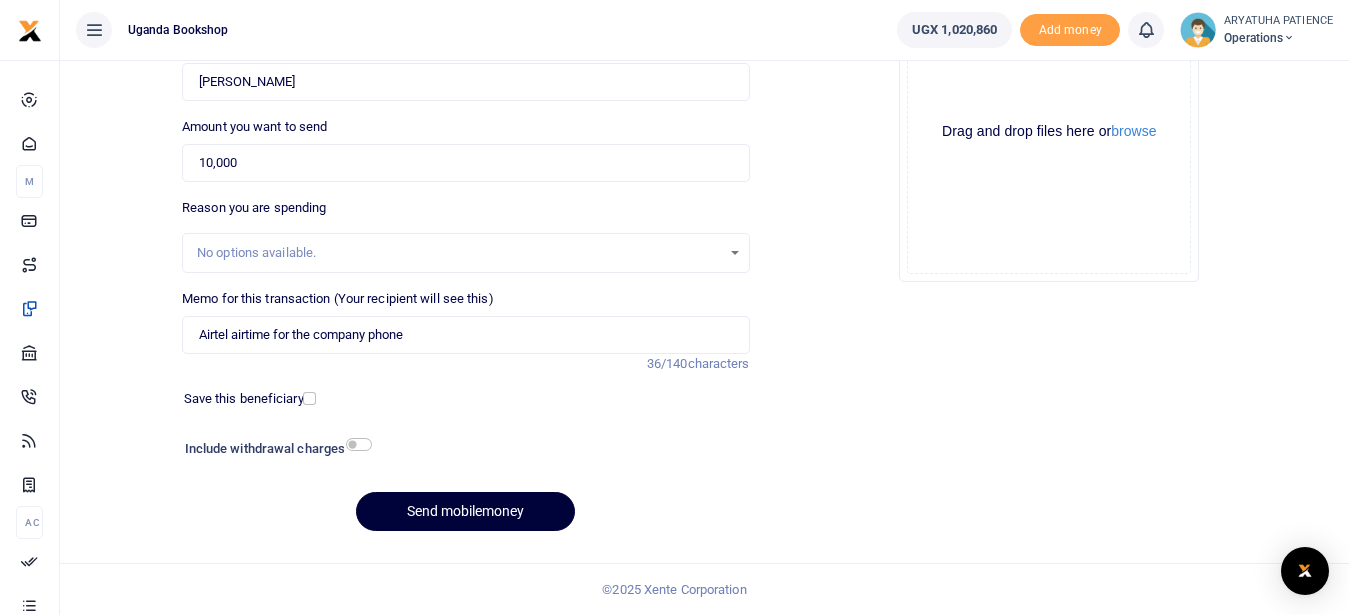 click on "Send mobilemoney" at bounding box center [465, 511] 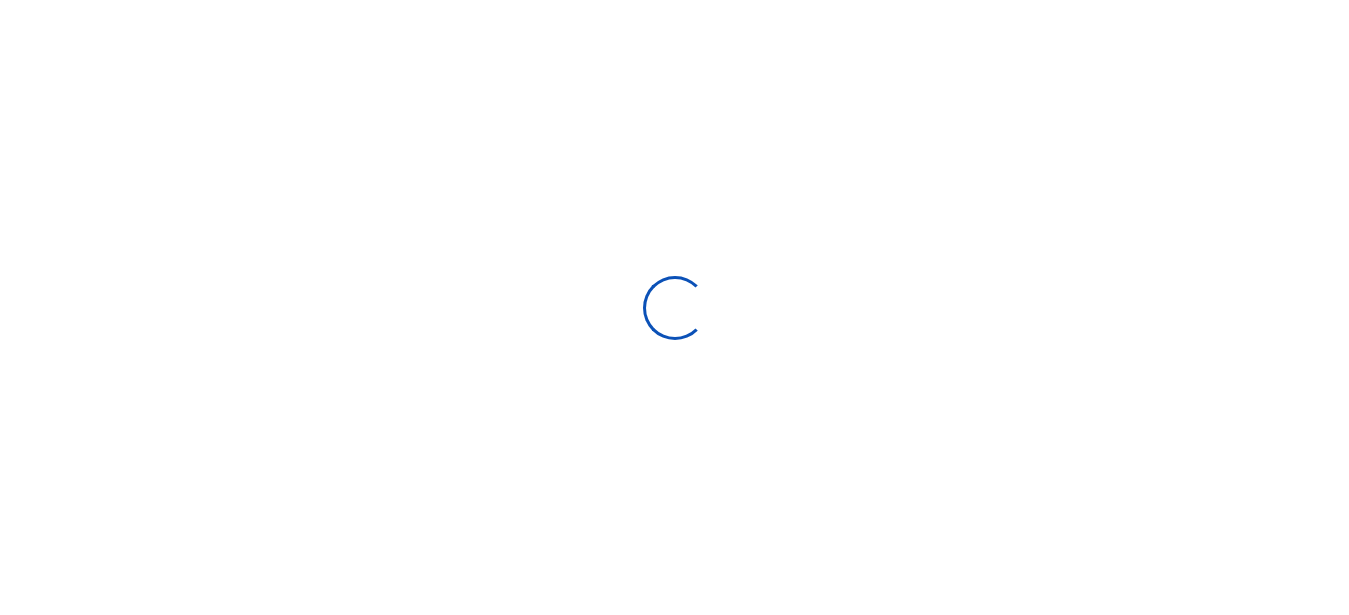 scroll, scrollTop: 0, scrollLeft: 0, axis: both 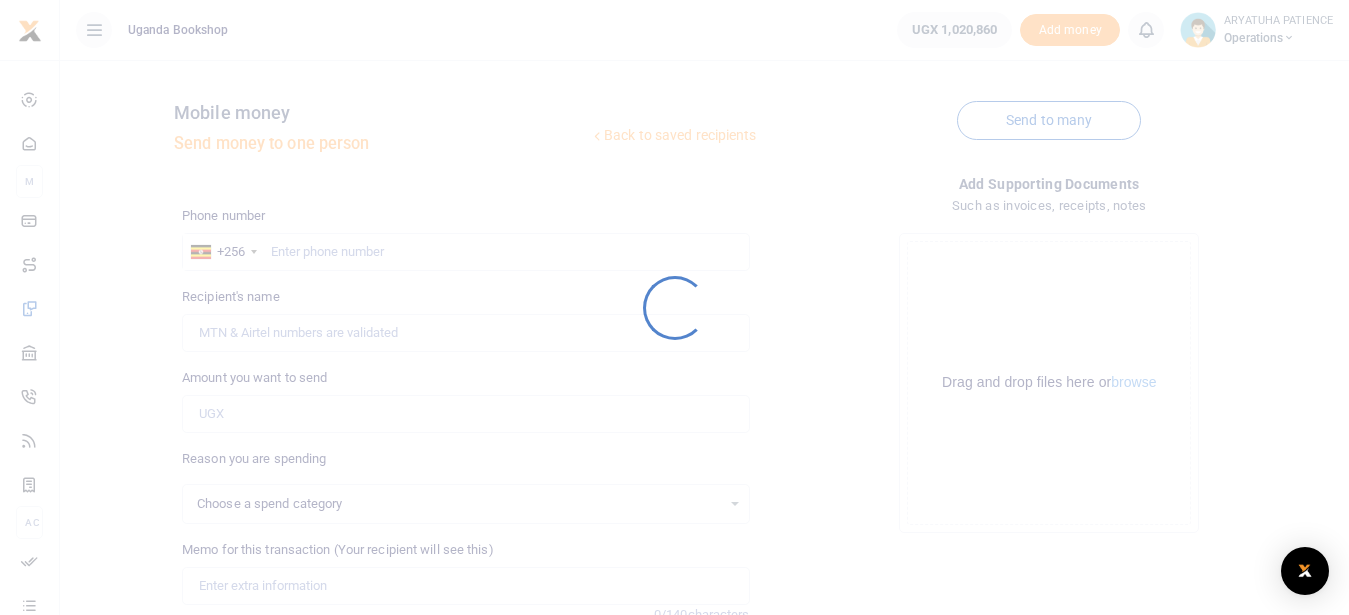 select 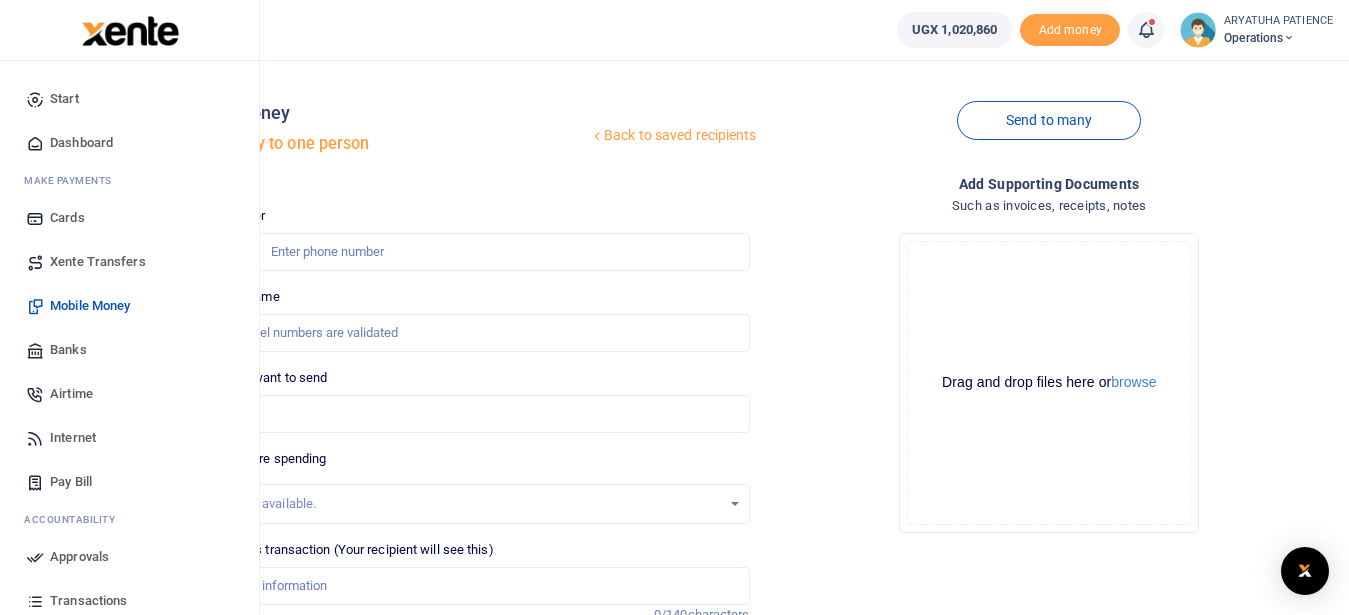click on "Dashboard" at bounding box center (81, 143) 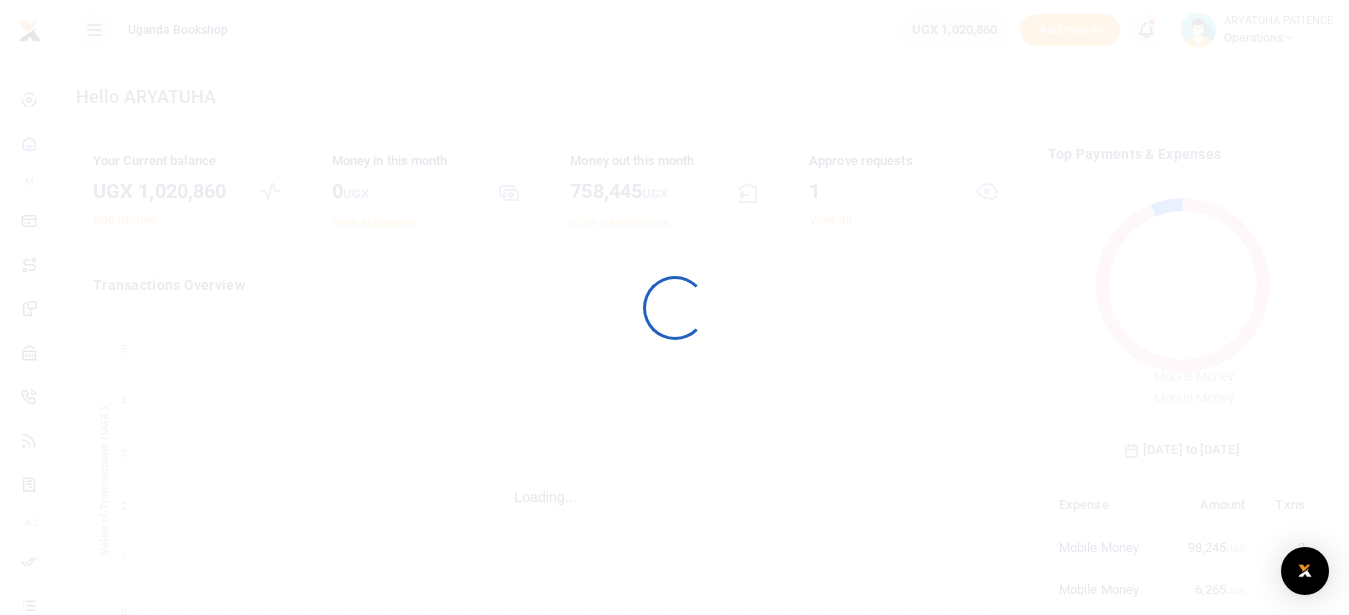 scroll, scrollTop: 0, scrollLeft: 0, axis: both 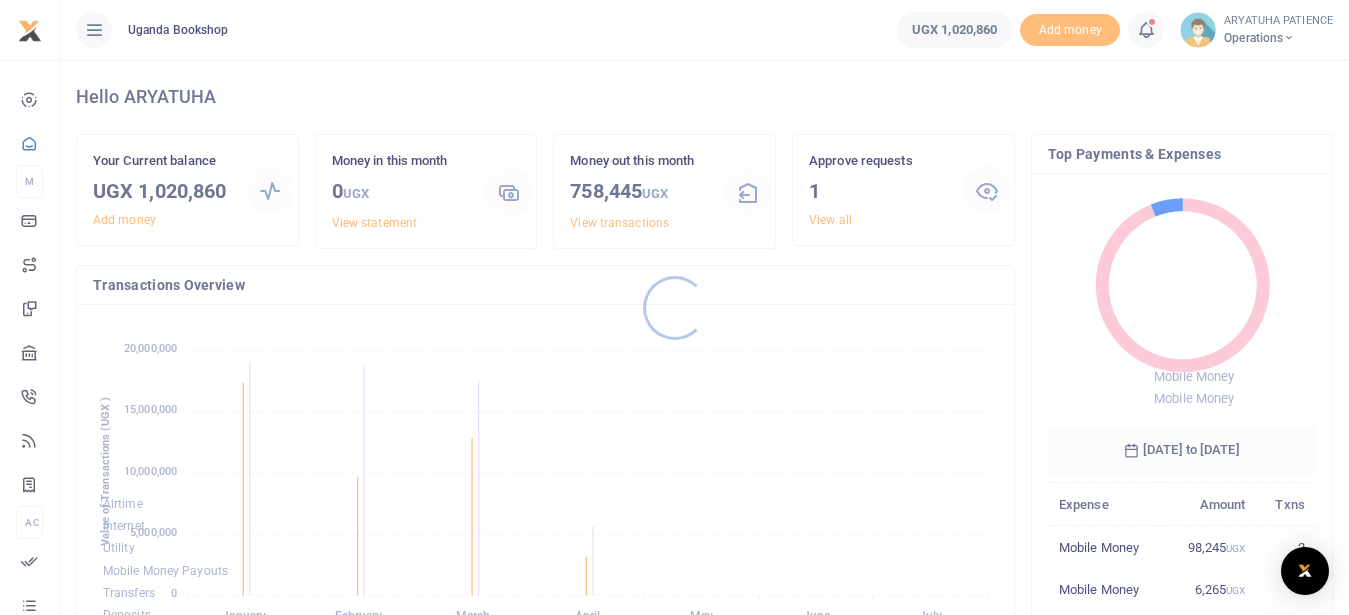 click at bounding box center [674, 307] 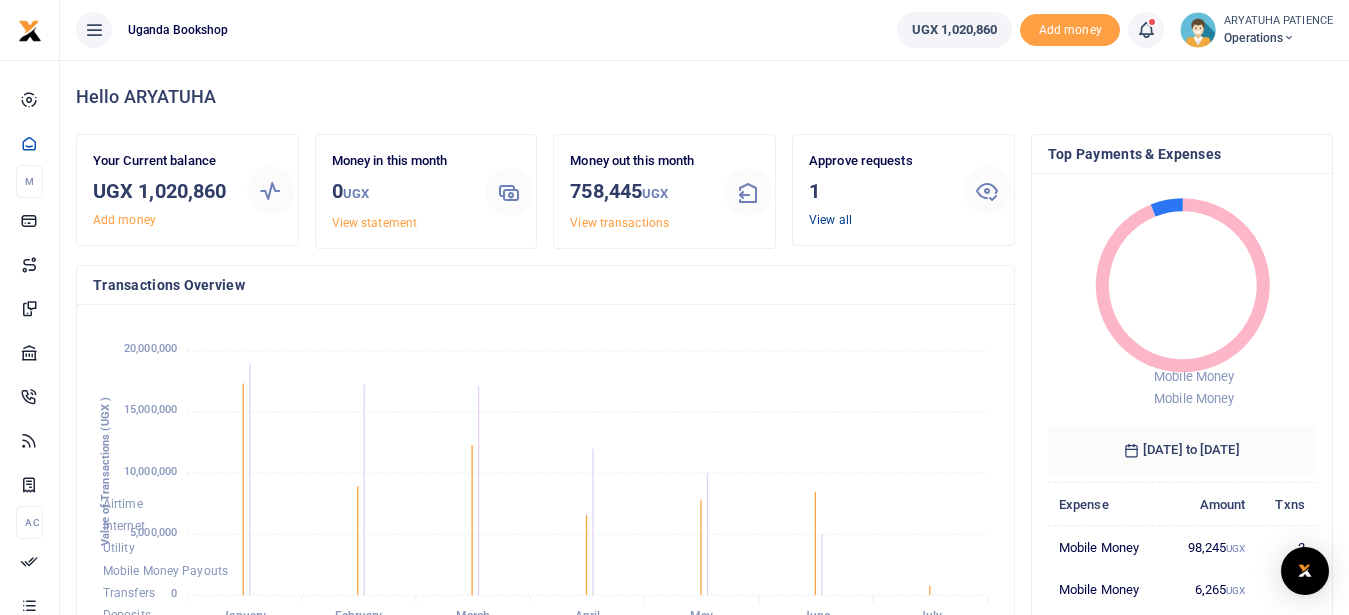 click on "View all" at bounding box center [830, 220] 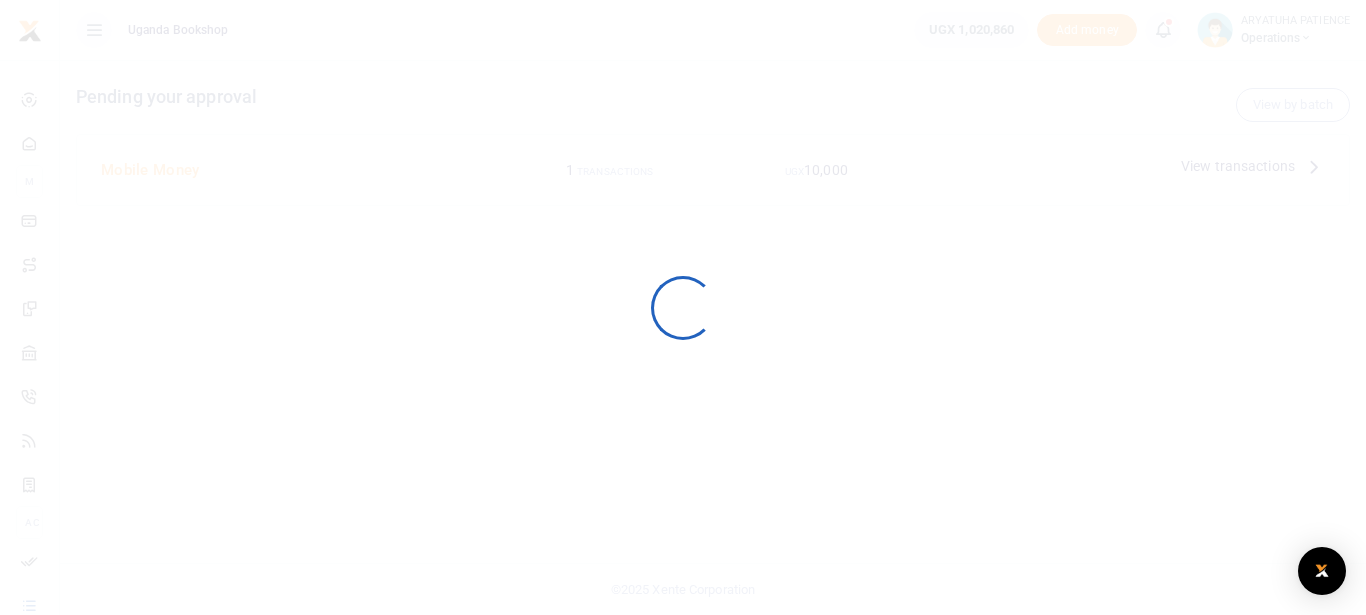 scroll, scrollTop: 0, scrollLeft: 0, axis: both 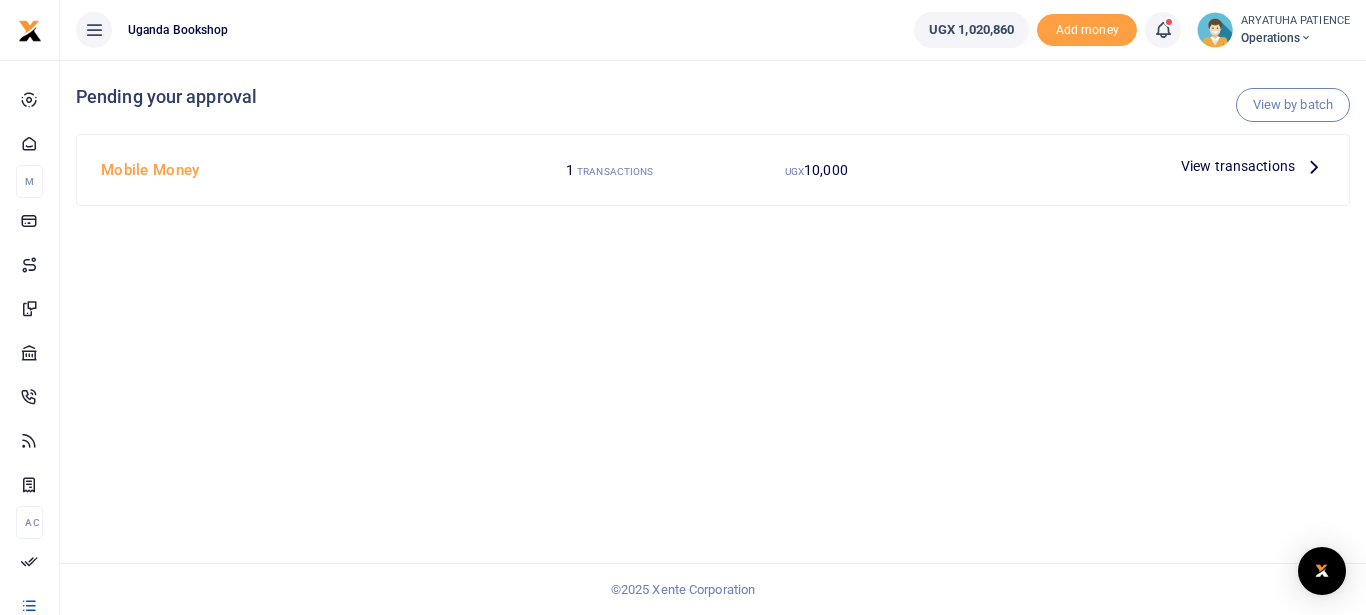 click at bounding box center (1314, 166) 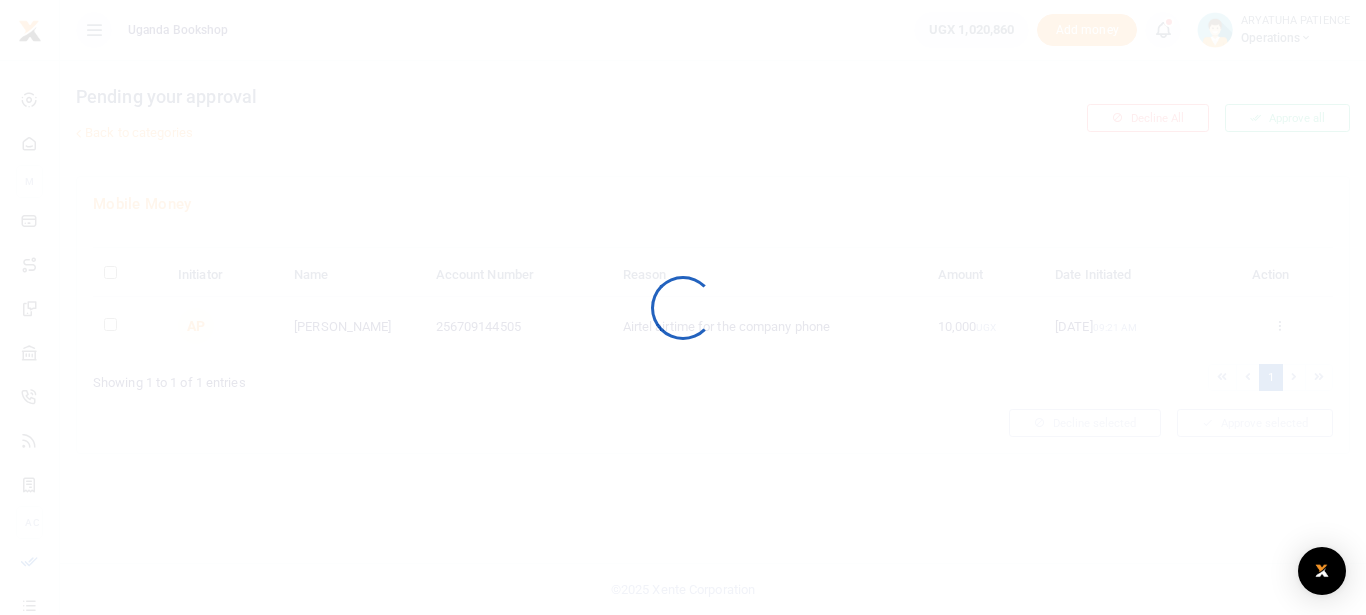 scroll, scrollTop: 0, scrollLeft: 0, axis: both 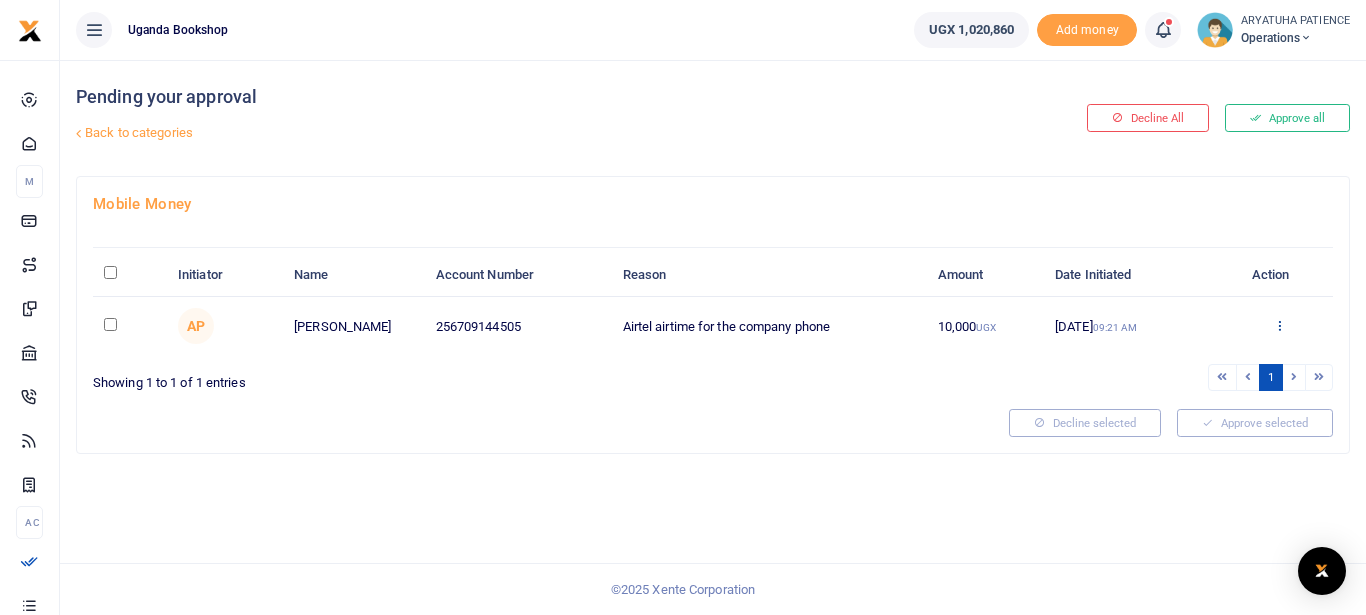 click at bounding box center [1279, 325] 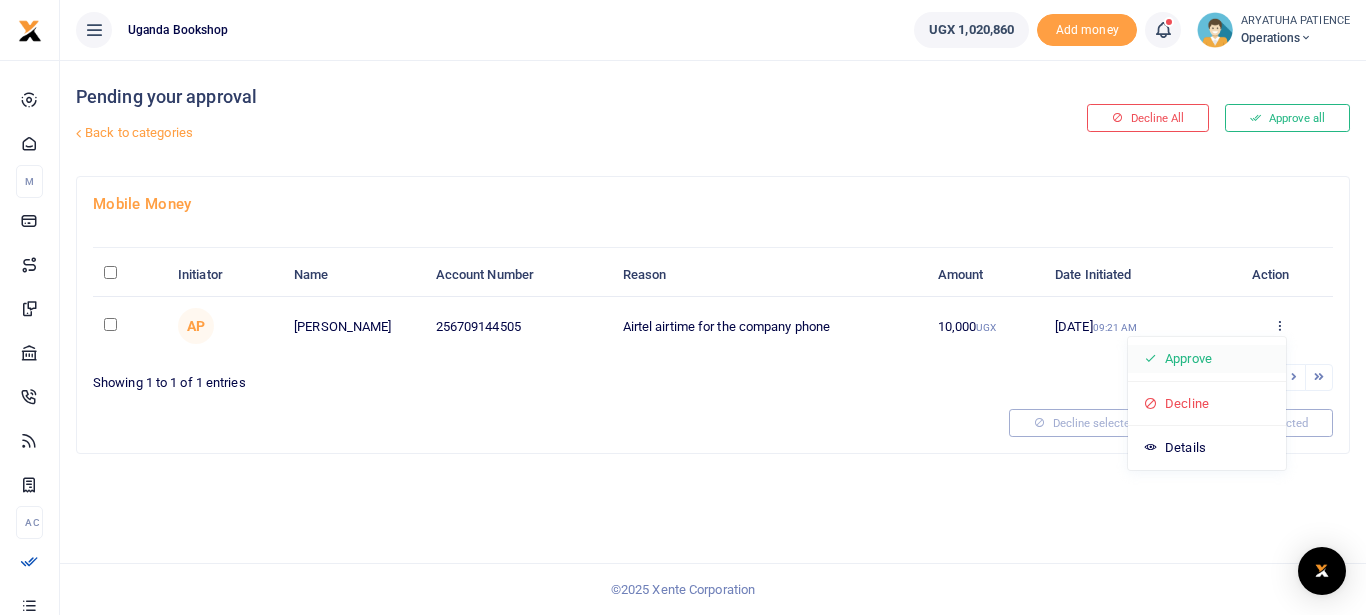 click on "Approve" at bounding box center [1207, 359] 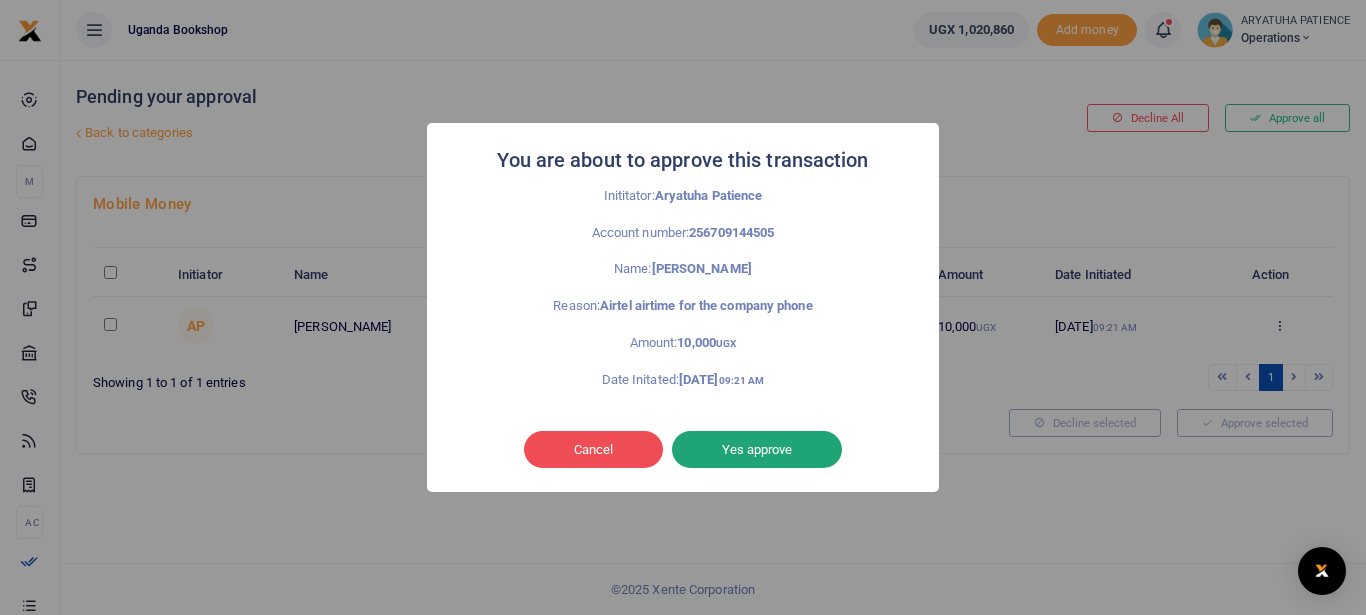 click on "Yes approve" at bounding box center [757, 450] 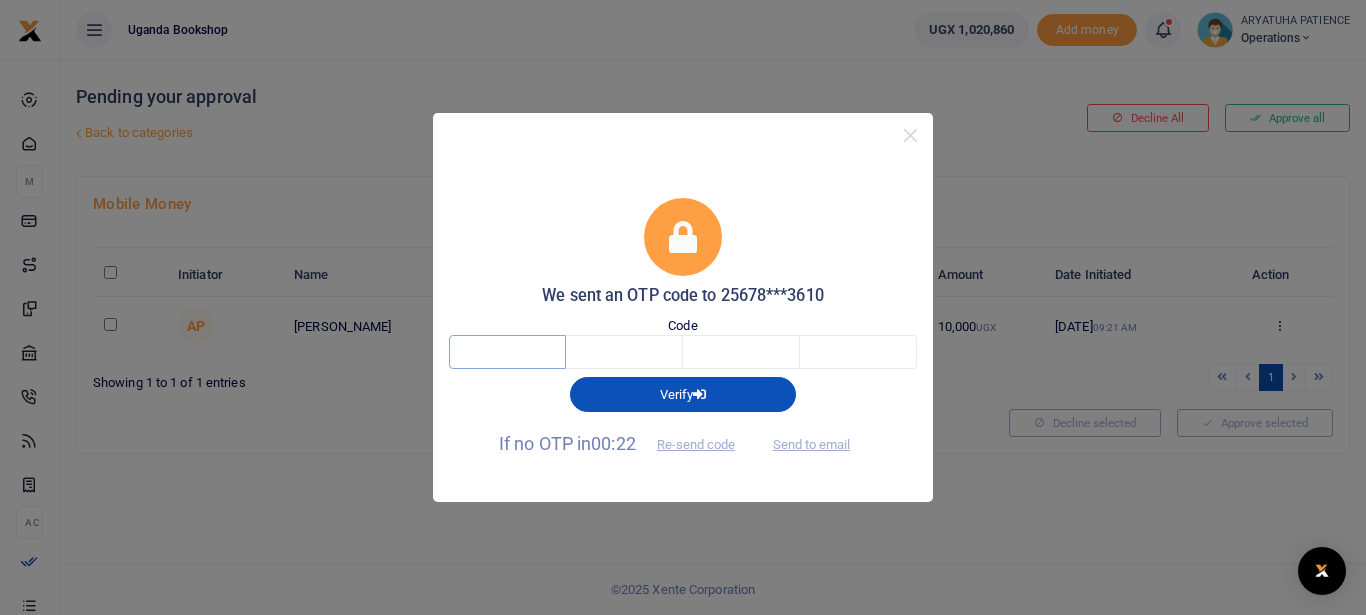 click at bounding box center [507, 352] 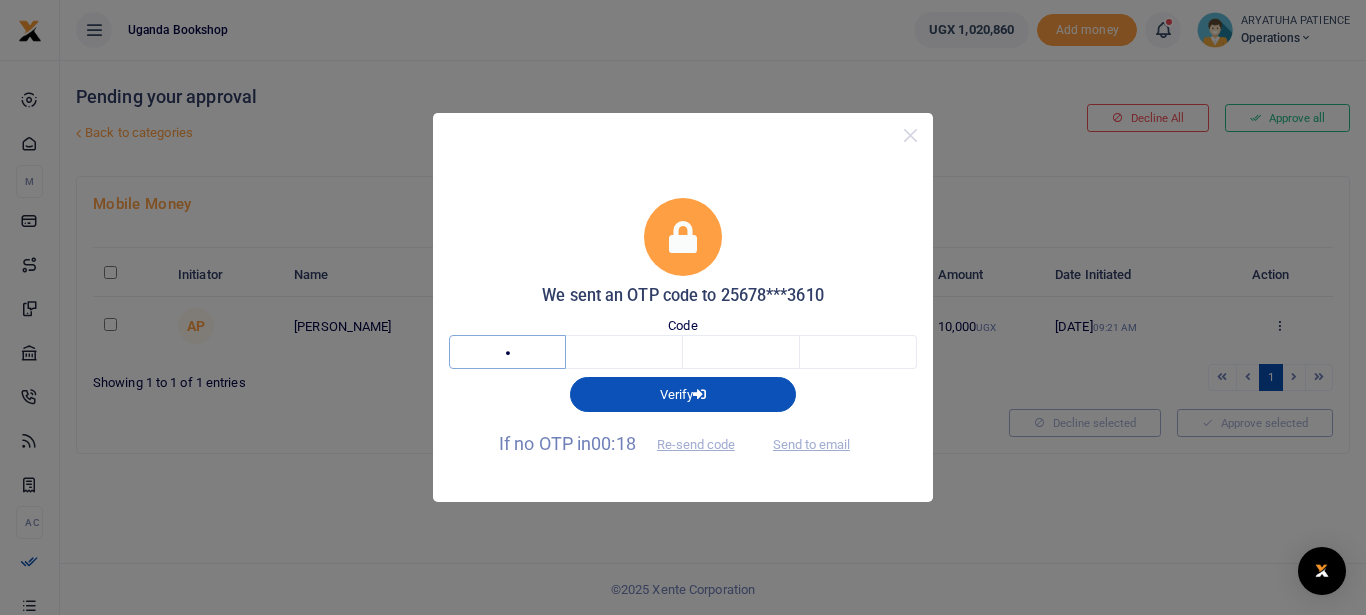 type on "3" 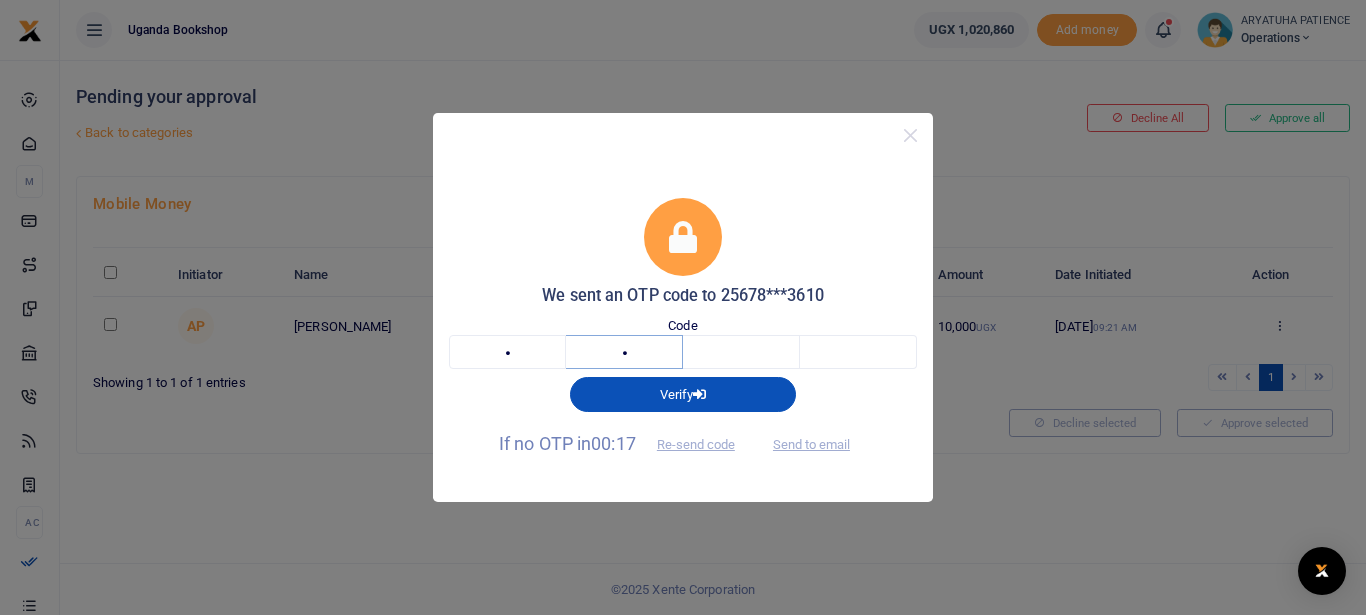 type on "0" 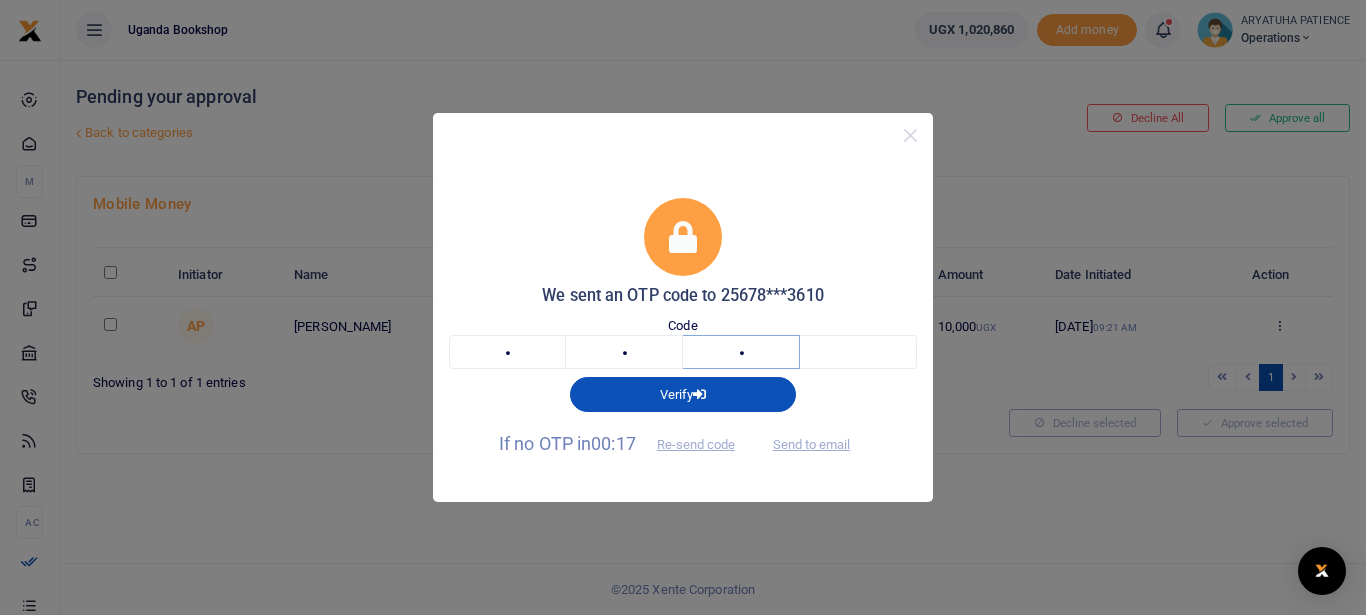 type on "4" 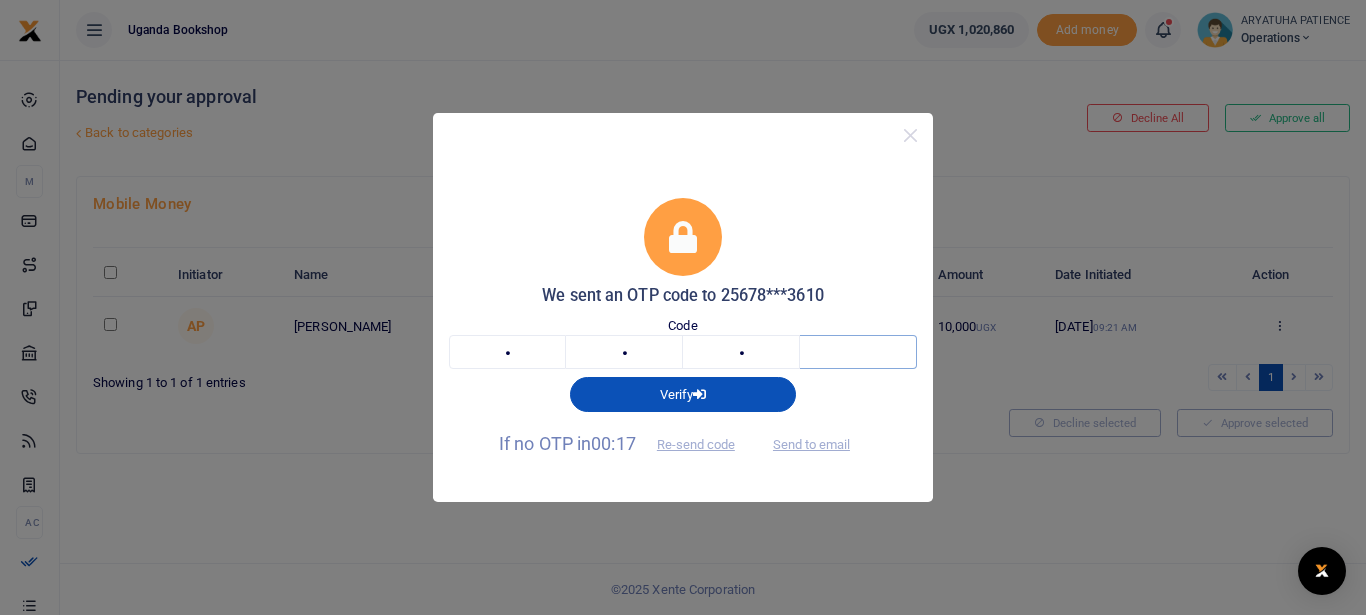 type on "1" 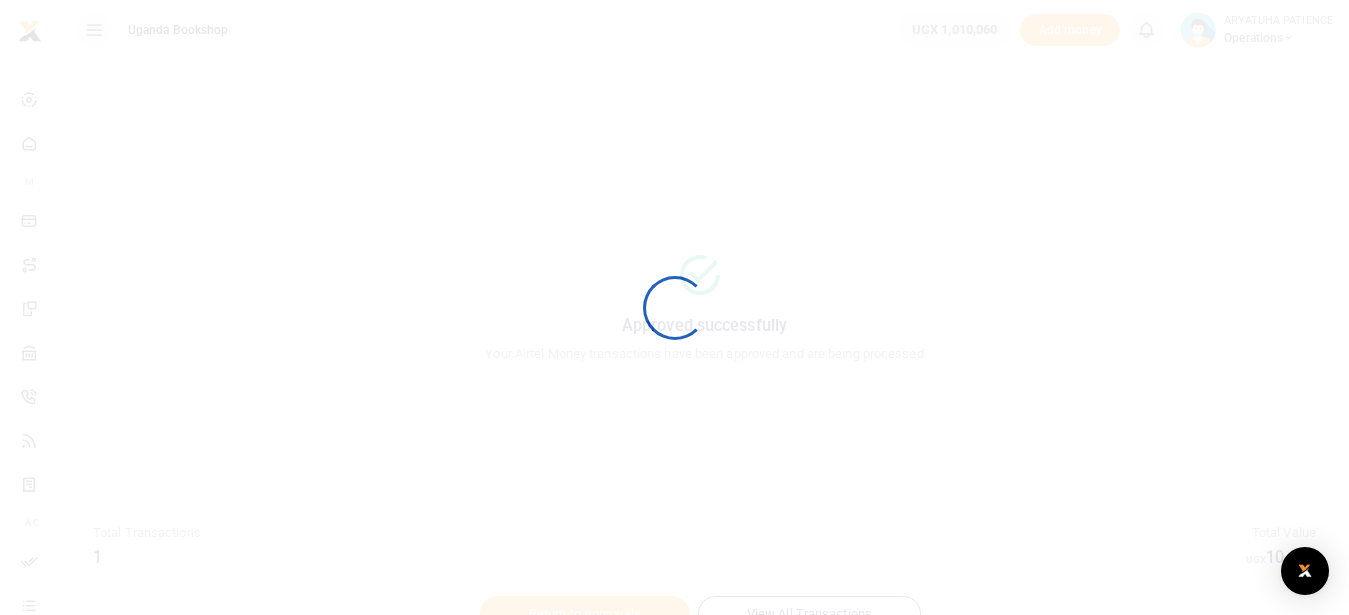 scroll, scrollTop: 0, scrollLeft: 0, axis: both 